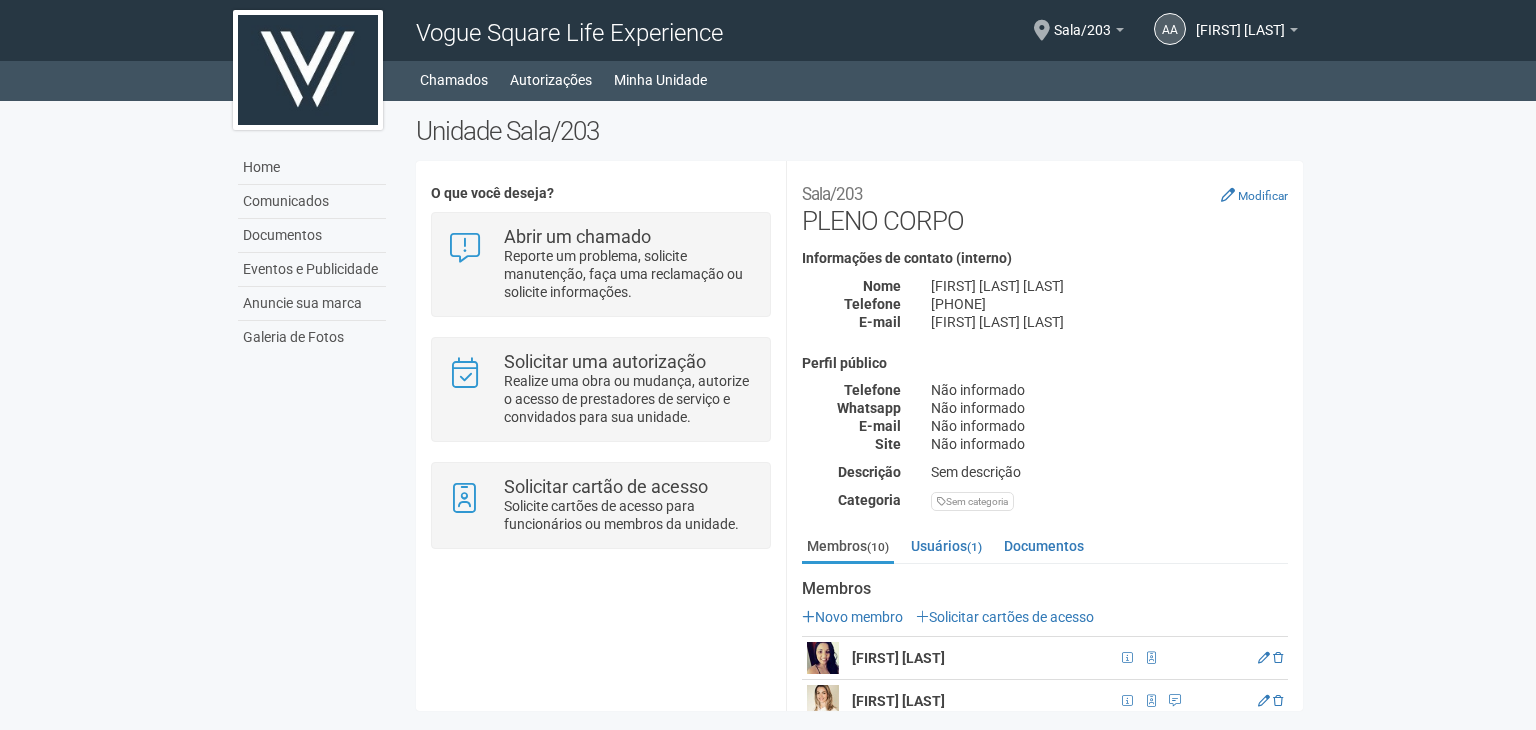 scroll, scrollTop: 0, scrollLeft: 0, axis: both 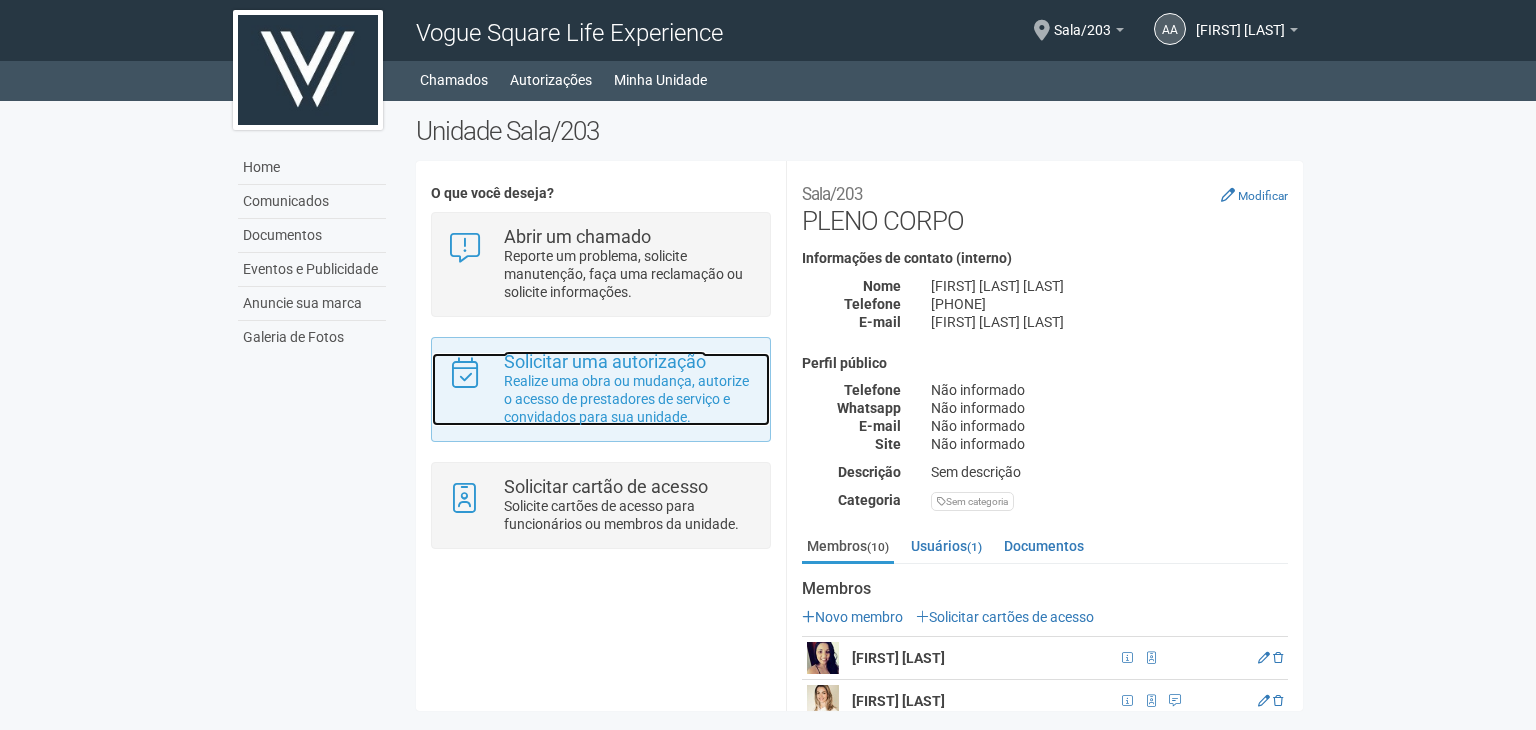 click on "Realize uma obra ou mudança, autorize o acesso de prestadores de serviço e convidados para sua unidade." at bounding box center (629, 399) 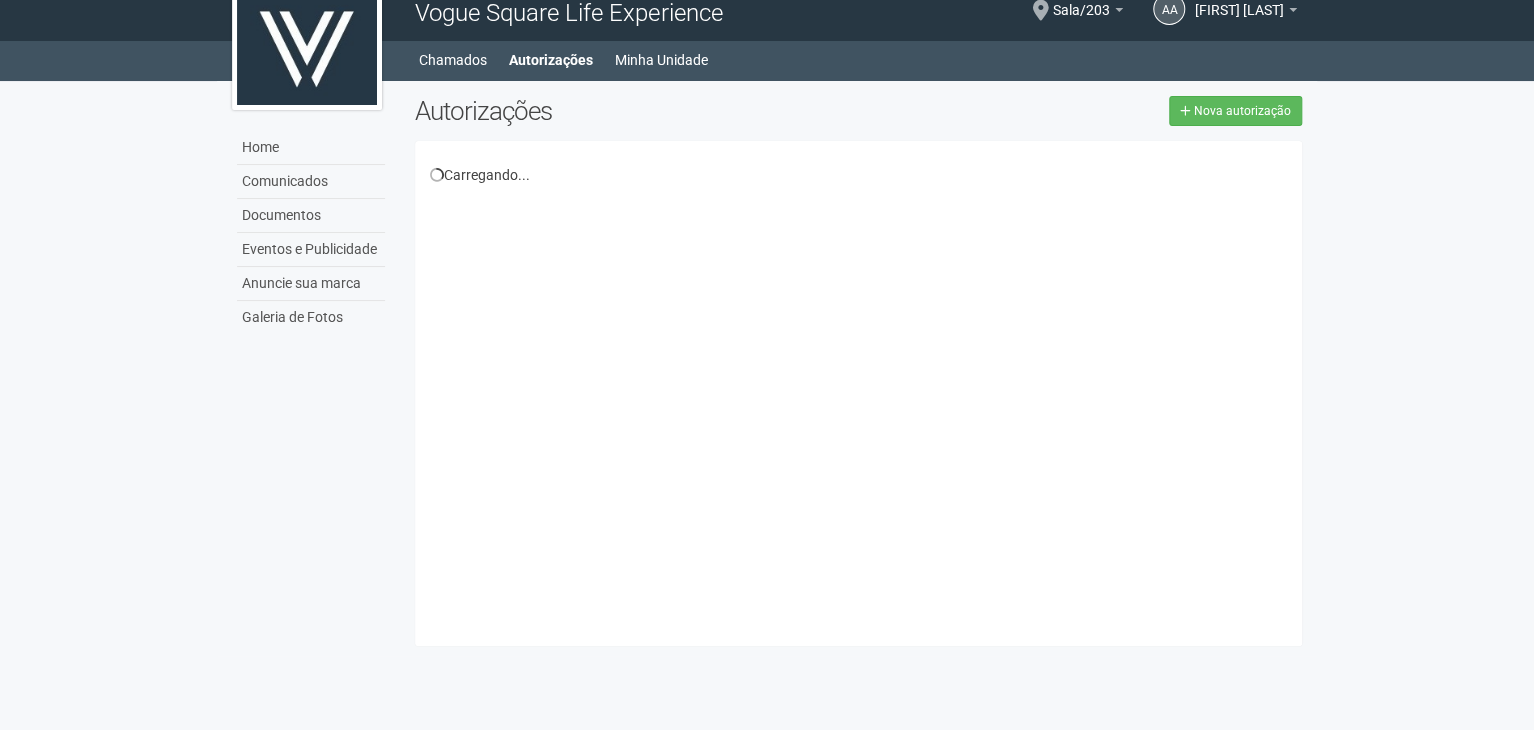 scroll, scrollTop: 31, scrollLeft: 0, axis: vertical 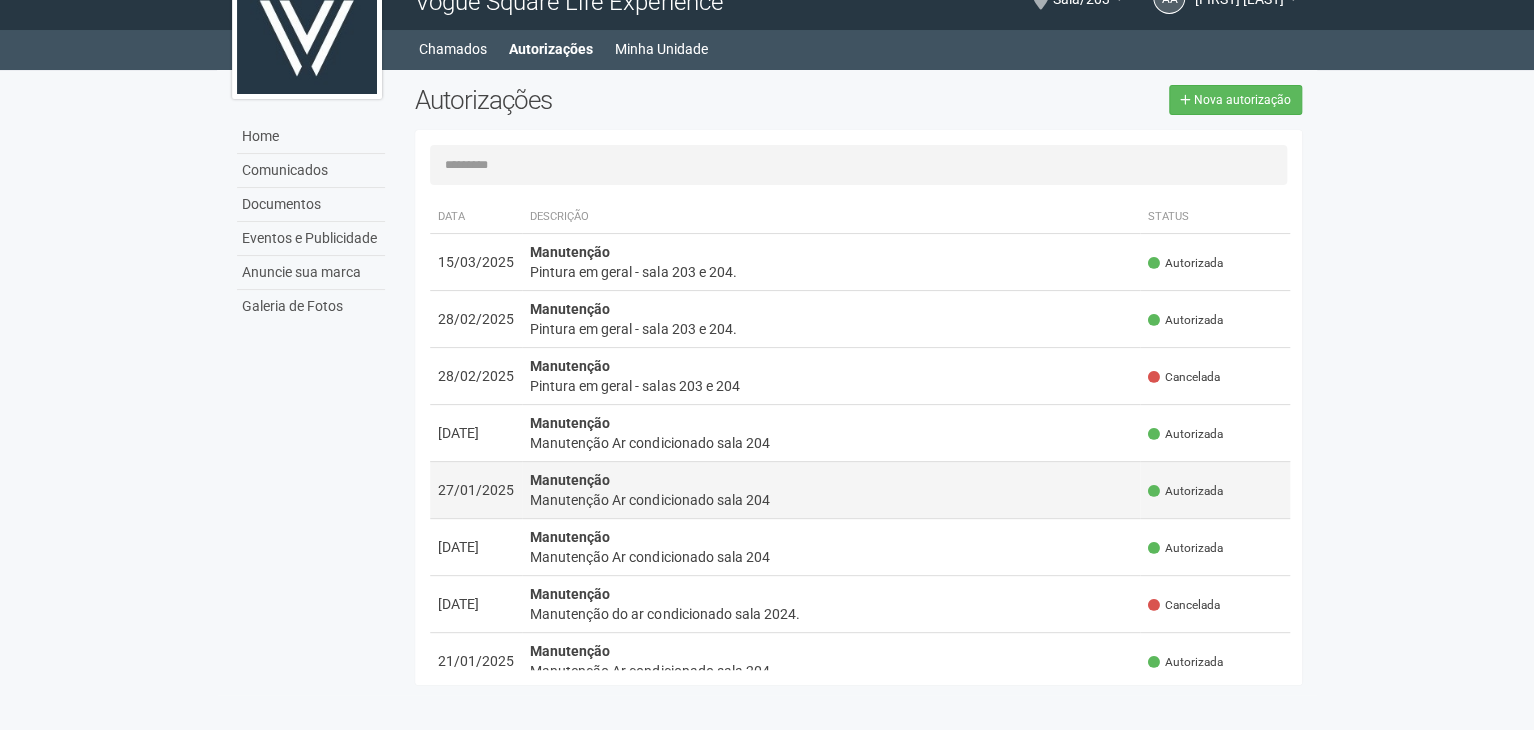 click on "Manutenção Ar condicionado sala 204" at bounding box center [831, 500] 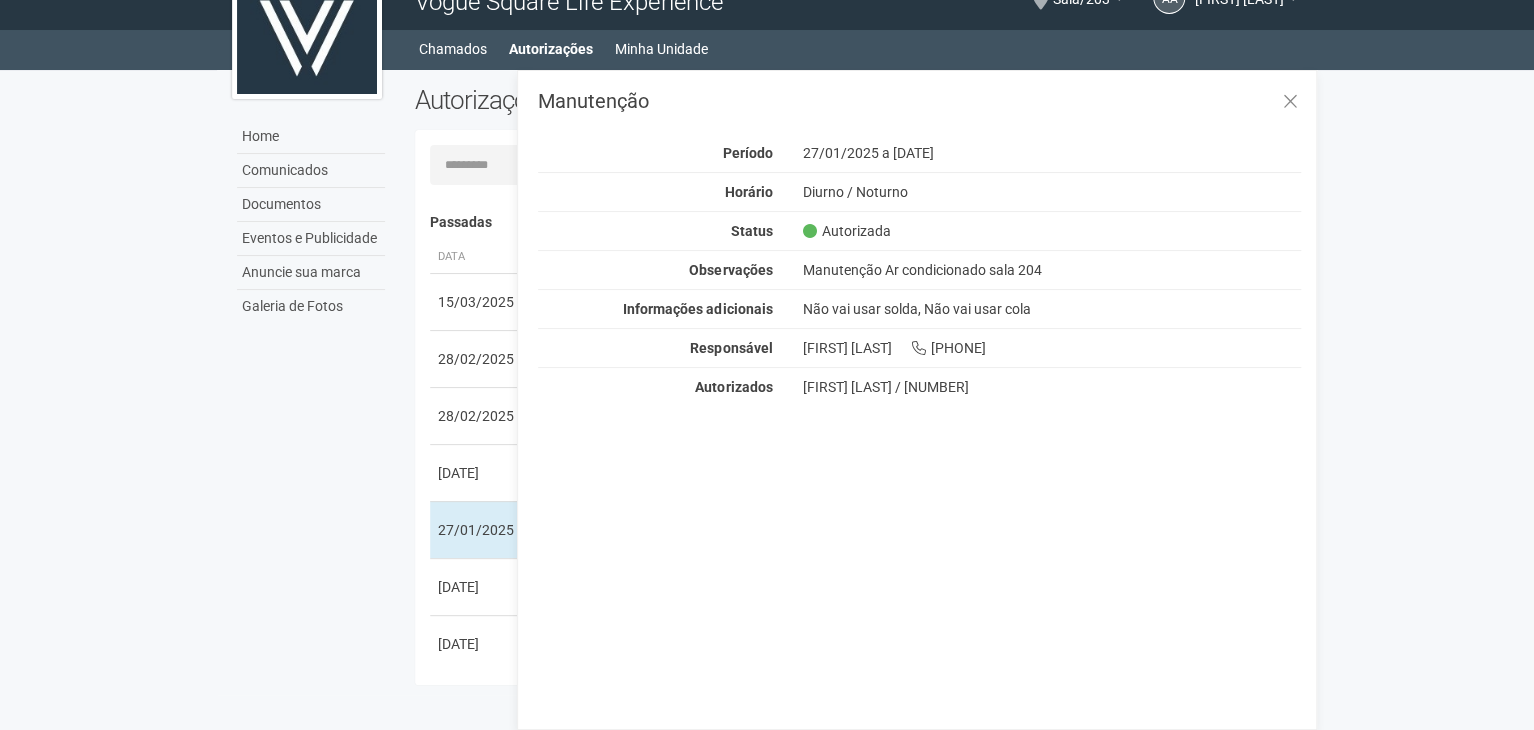 drag, startPoint x: 800, startPoint y: 386, endPoint x: 1131, endPoint y: 389, distance: 331.01358 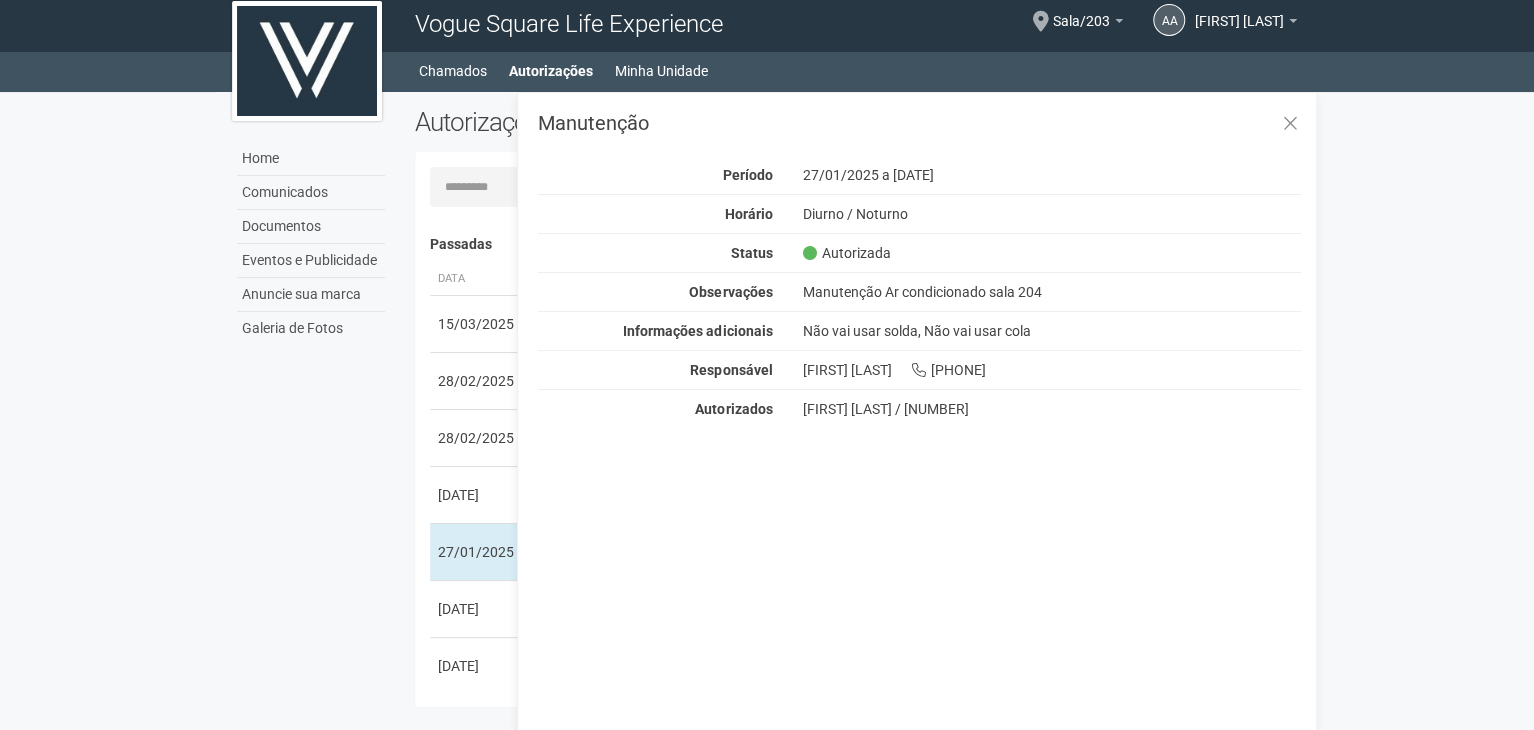 scroll, scrollTop: 0, scrollLeft: 0, axis: both 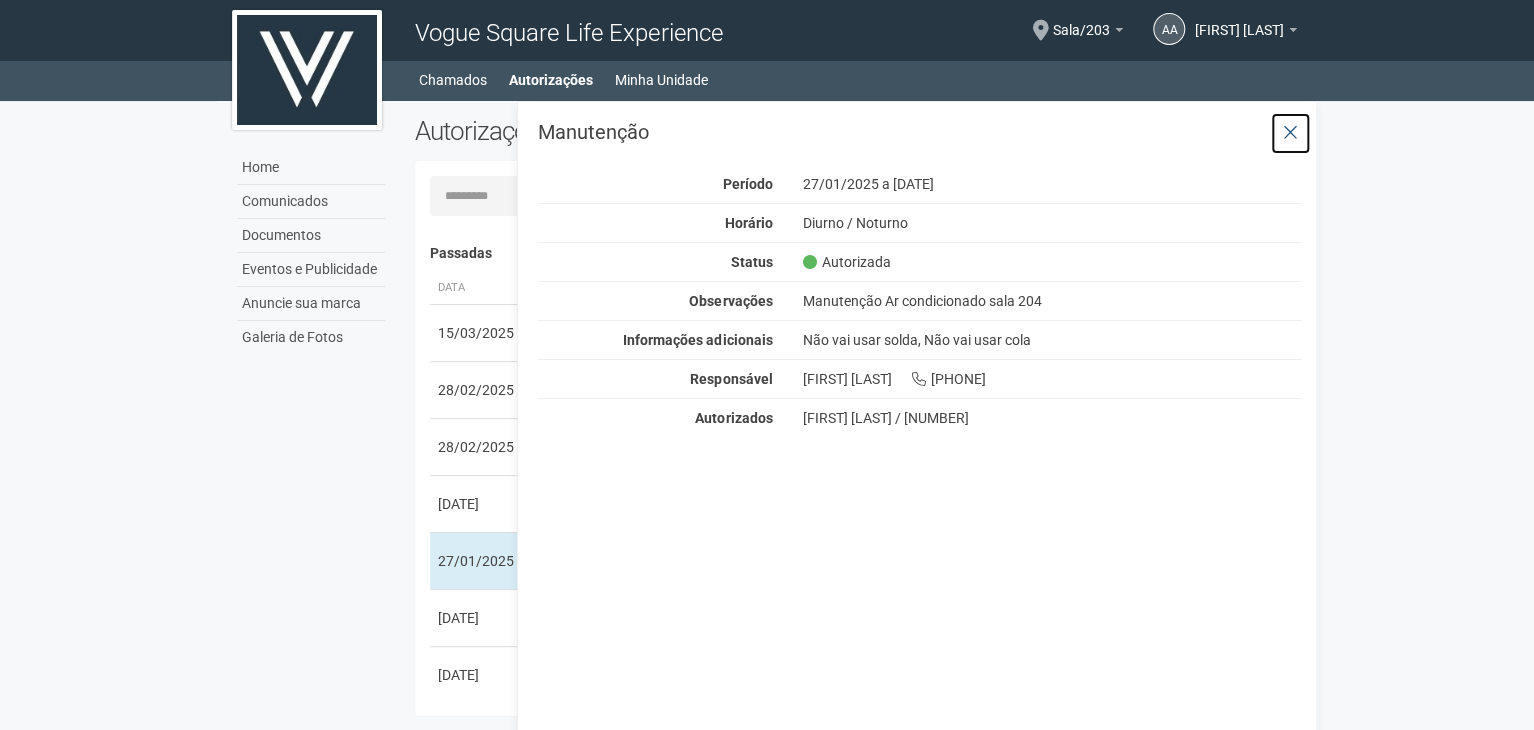 click at bounding box center [1290, 133] 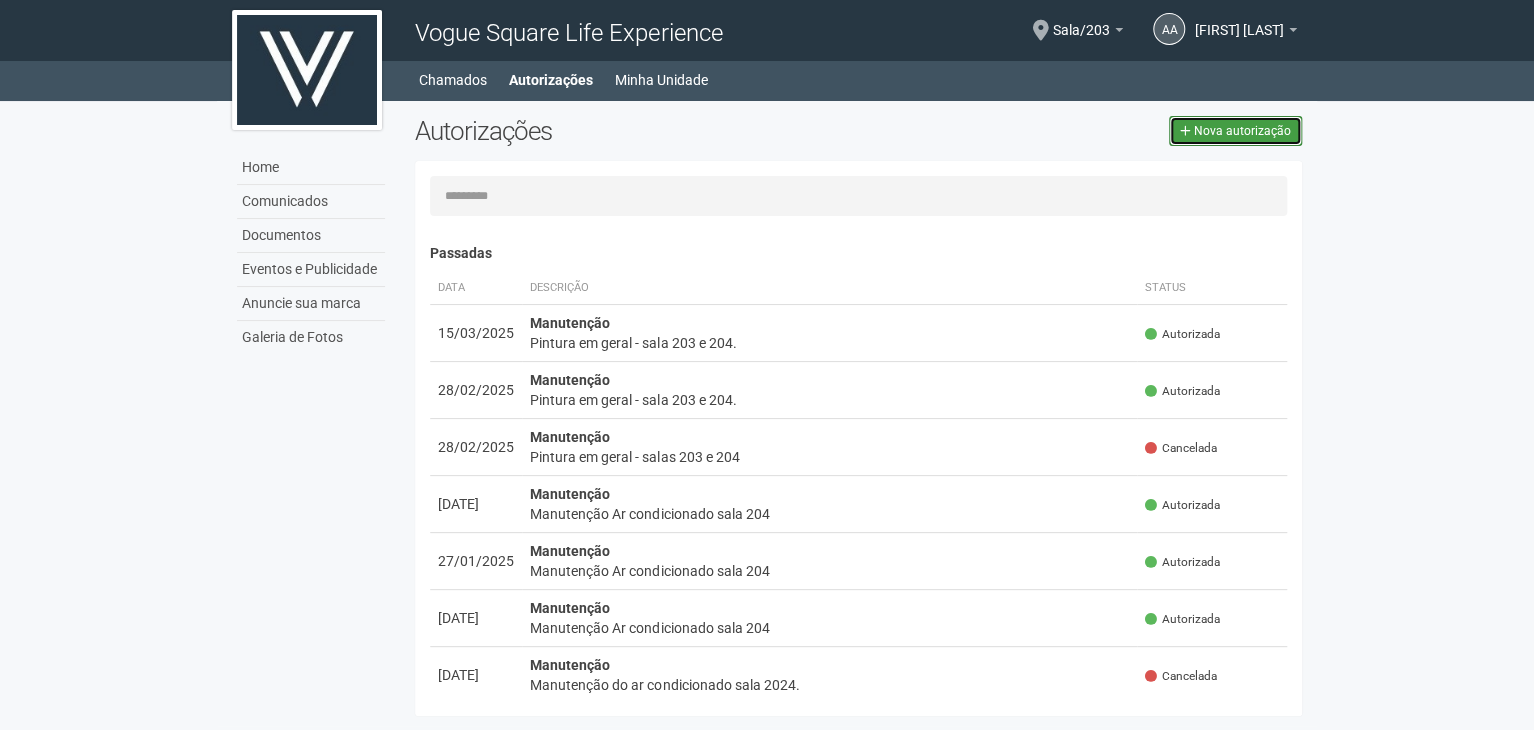 click on "Nova autorização" at bounding box center (1235, 131) 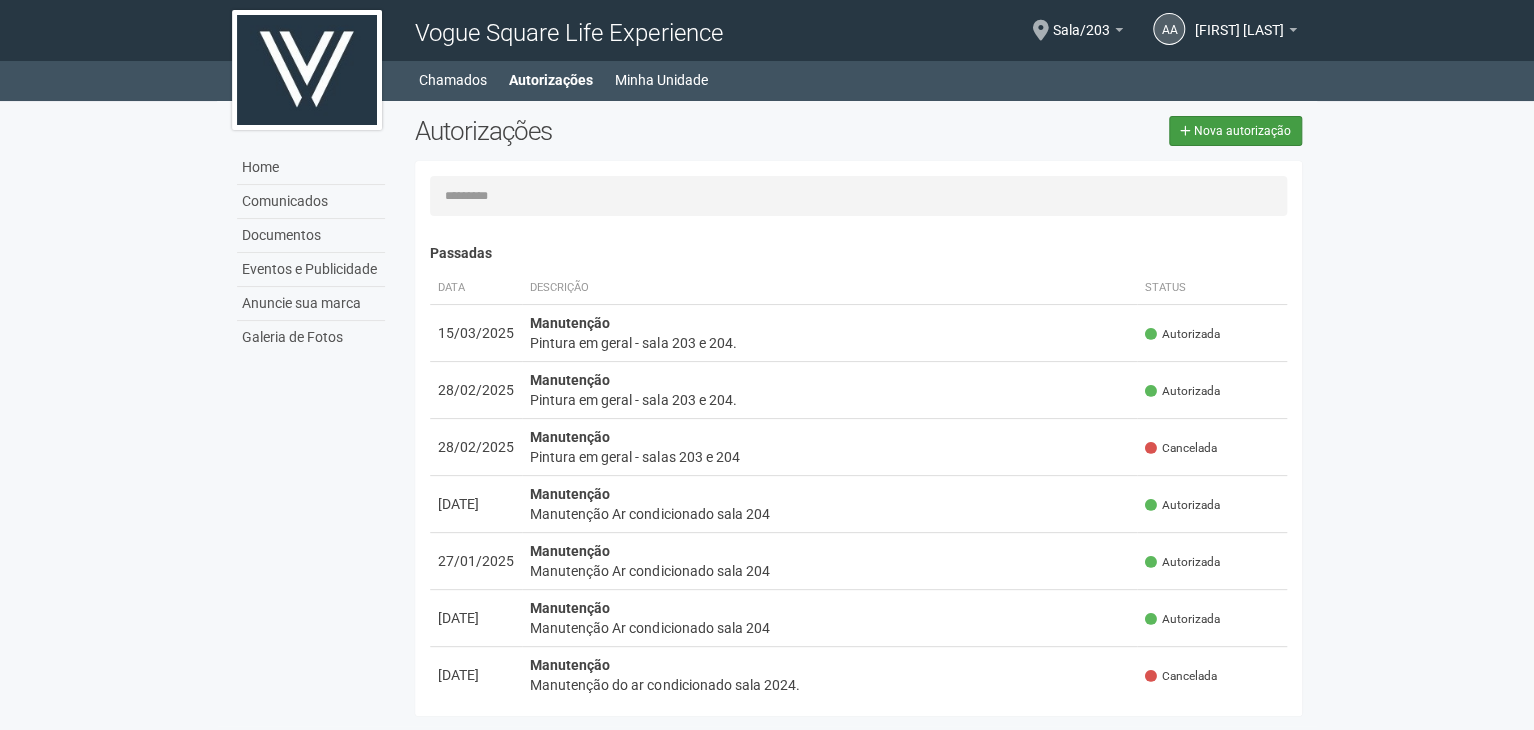select on "**" 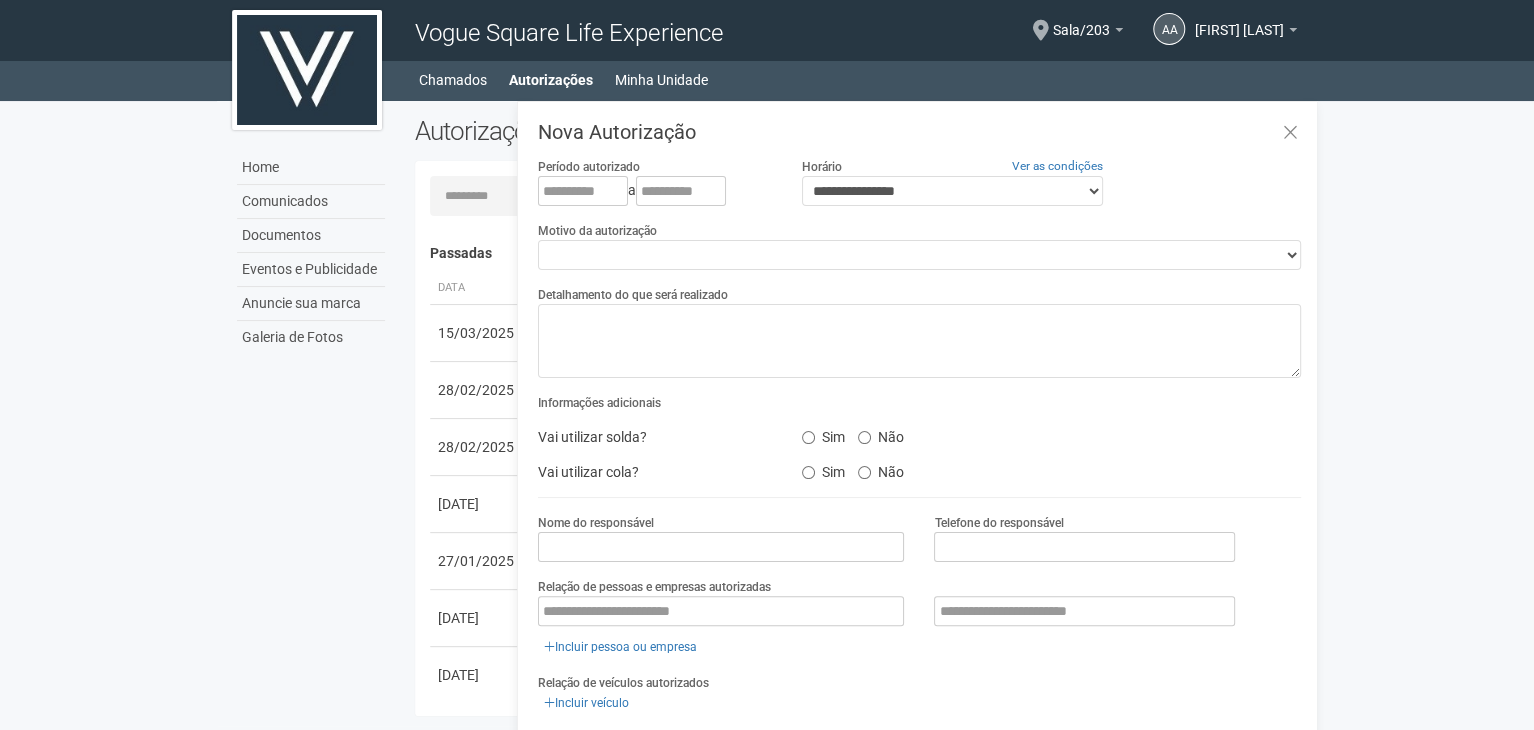 scroll, scrollTop: 31, scrollLeft: 0, axis: vertical 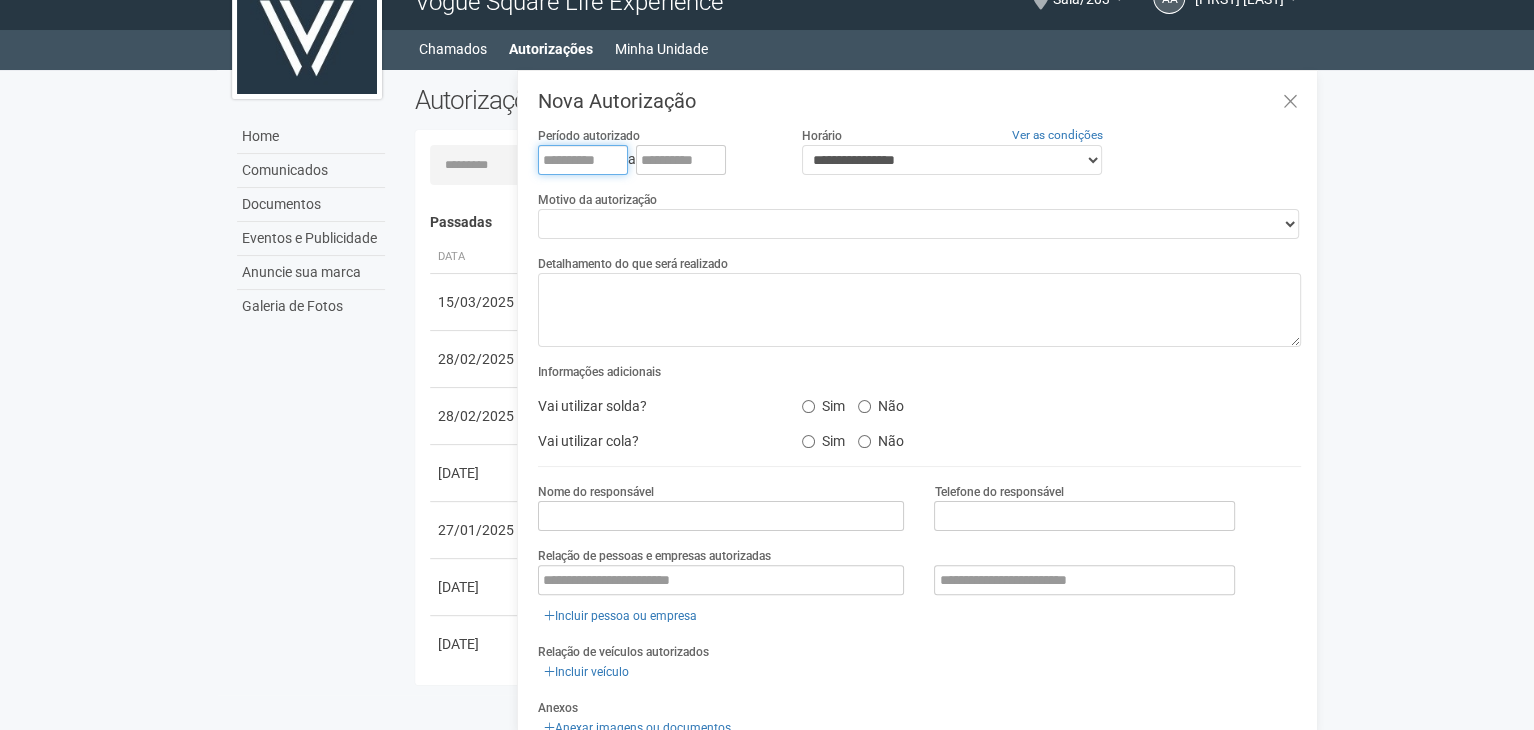 click at bounding box center [583, 160] 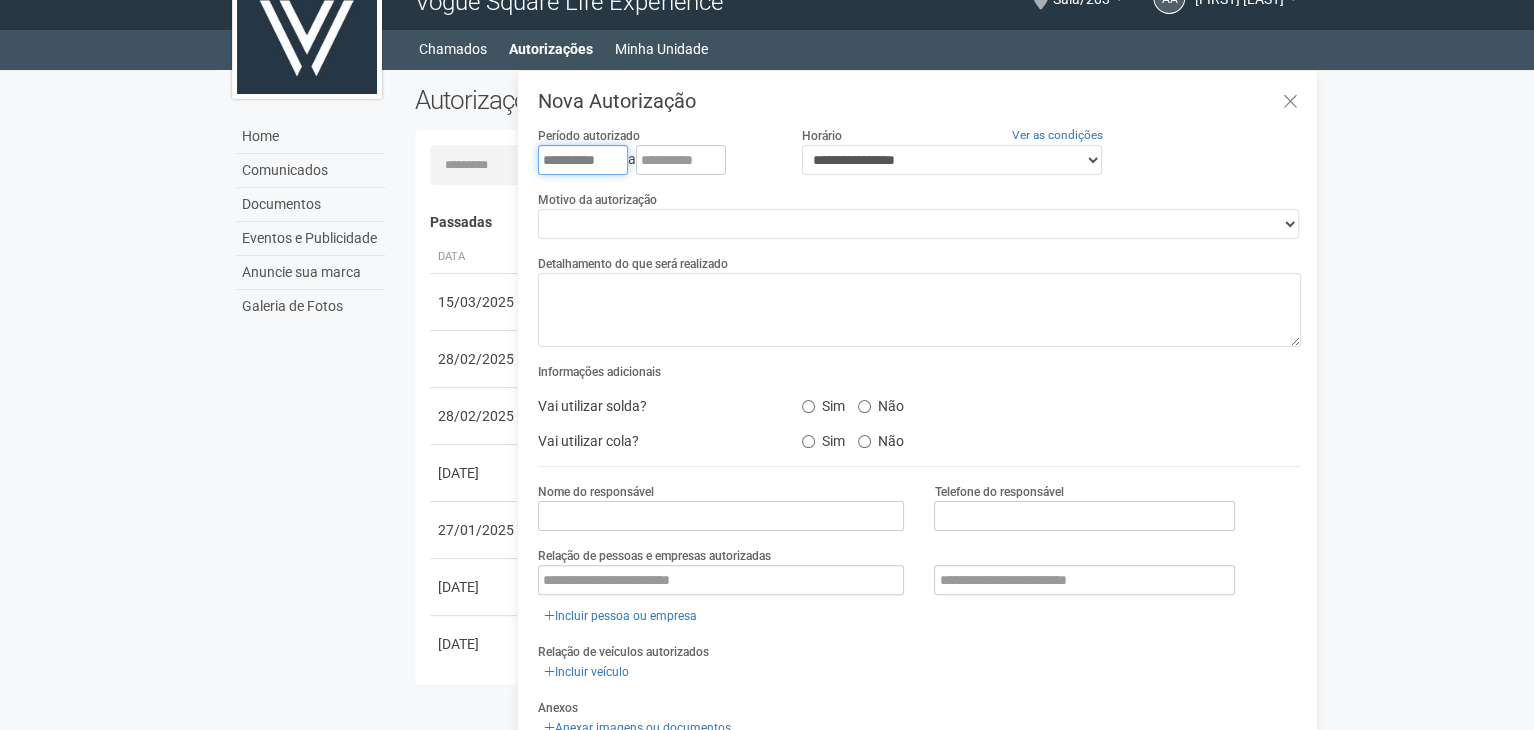 type on "**********" 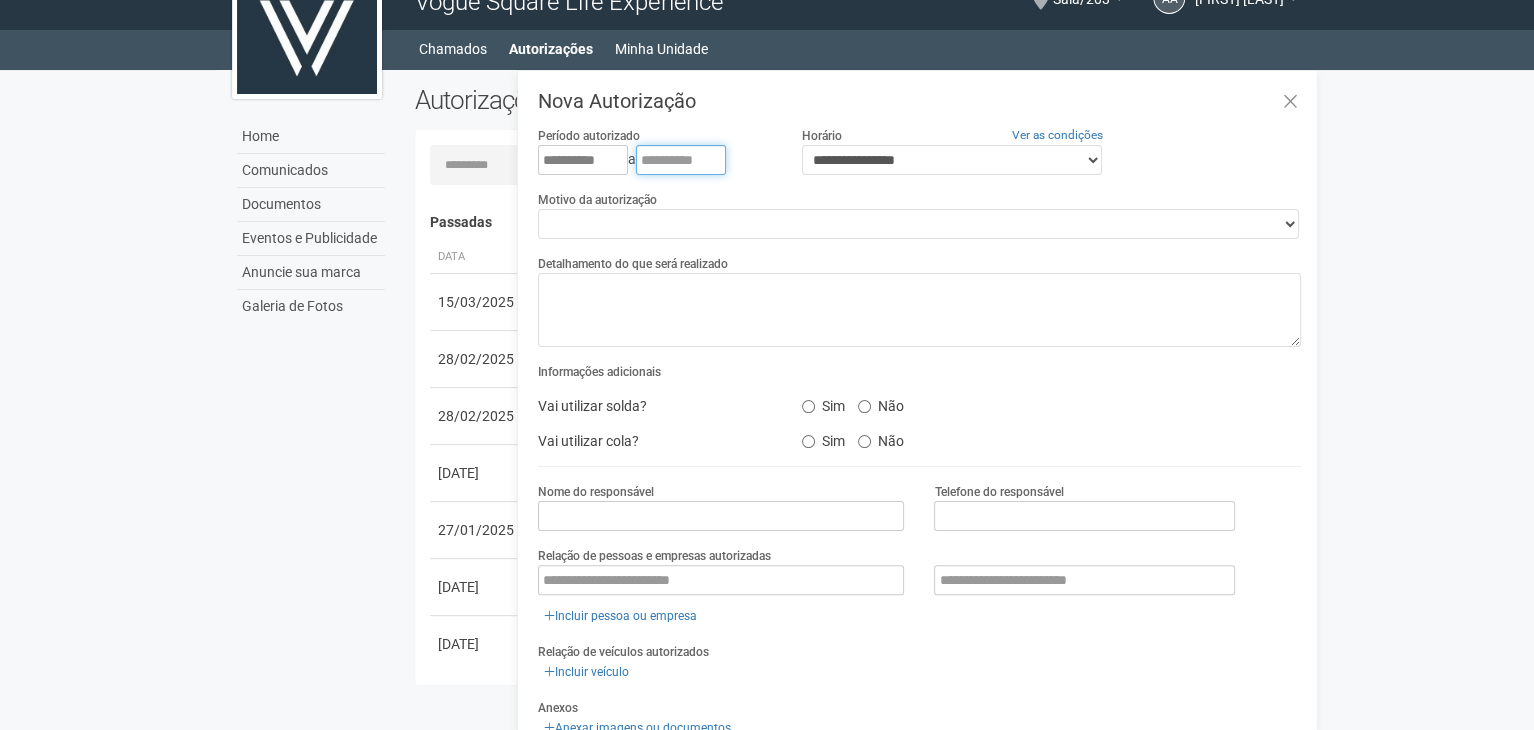 click at bounding box center [681, 160] 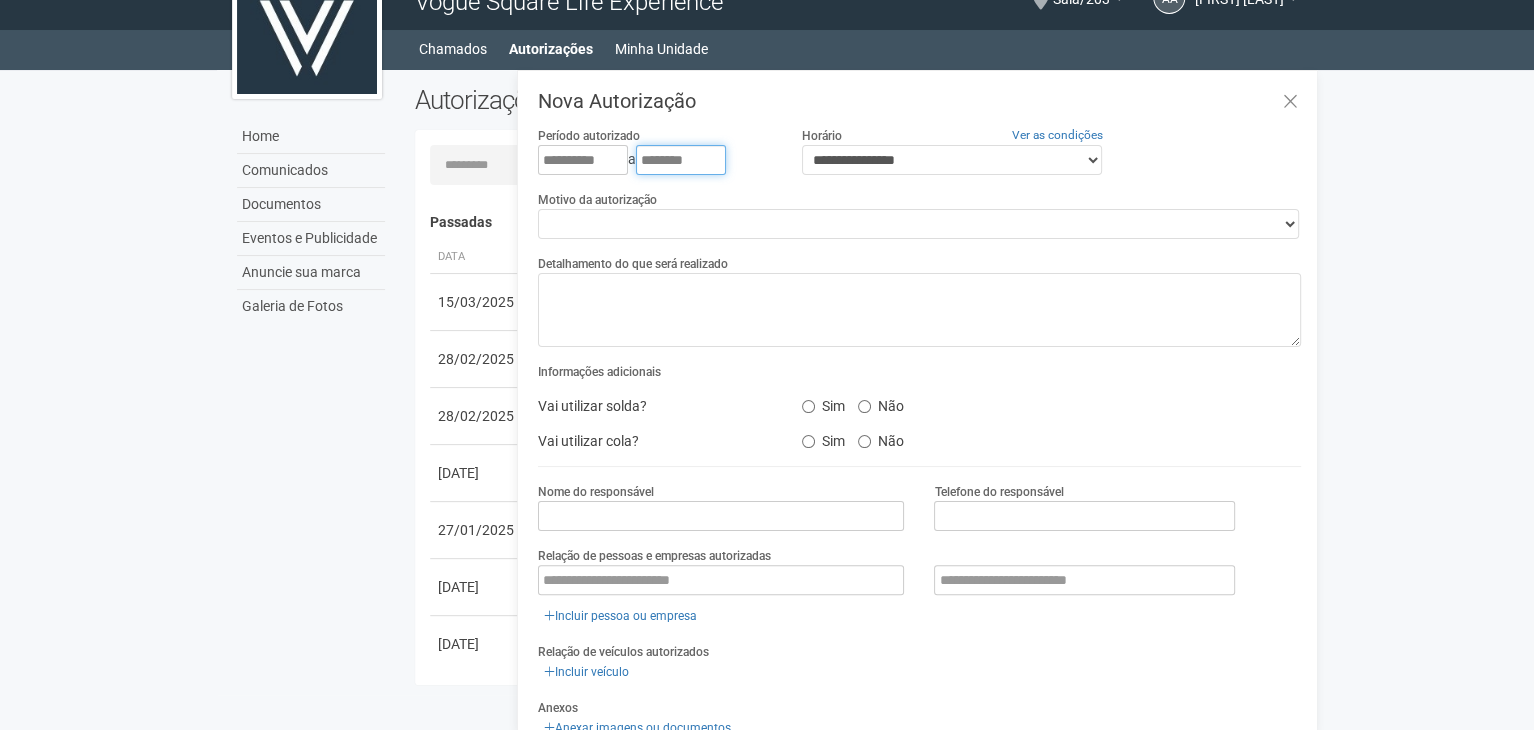 type on "********" 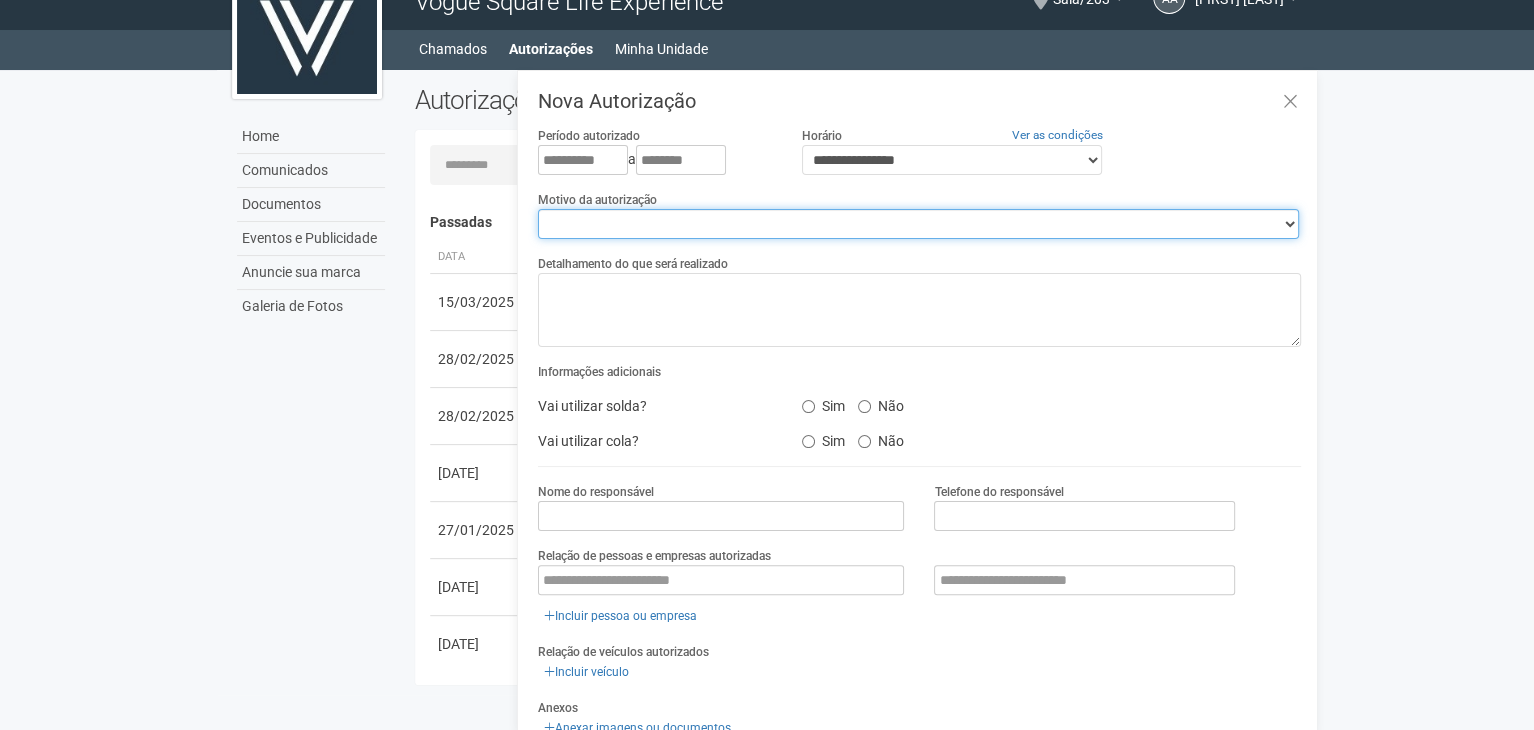 click on "**********" at bounding box center (918, 224) 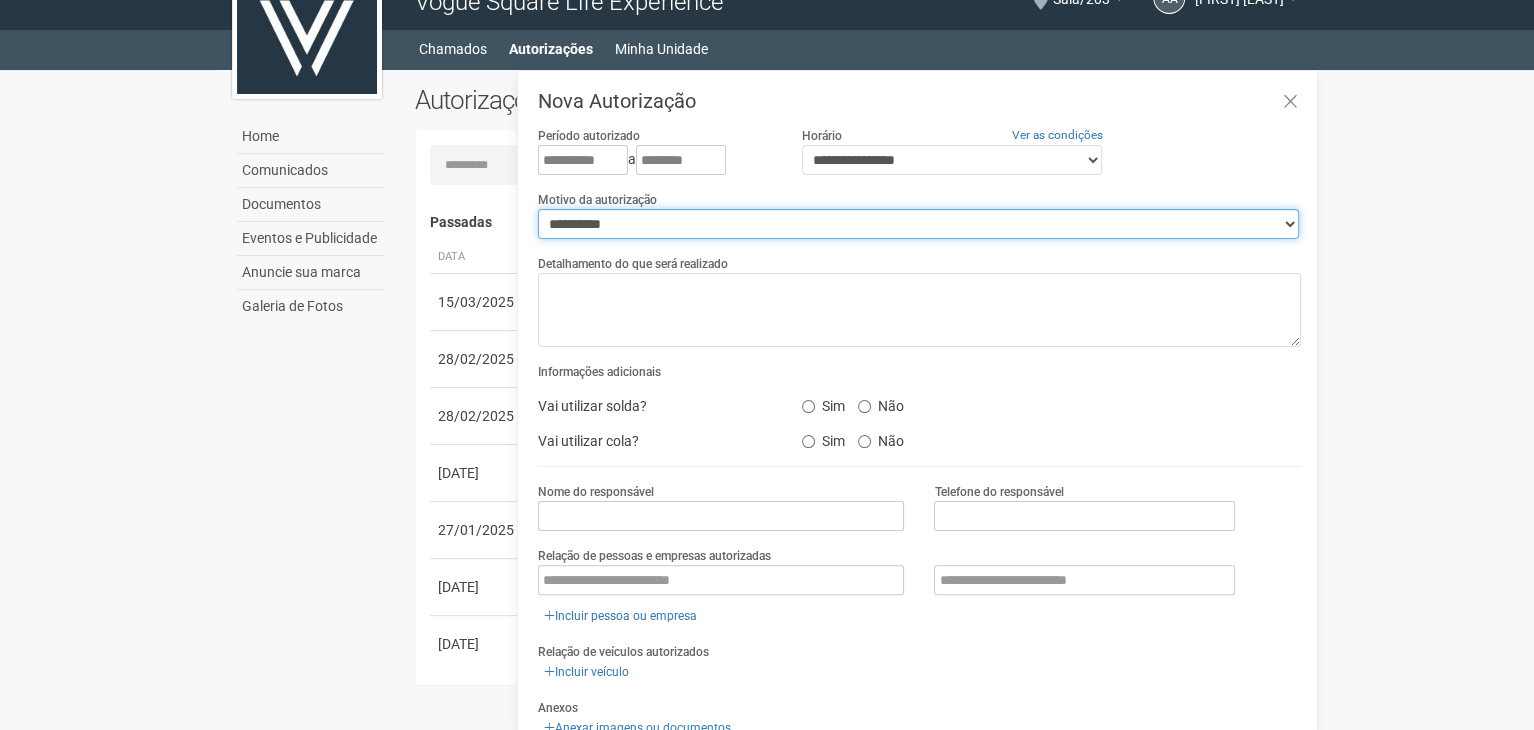 click on "**********" at bounding box center [918, 224] 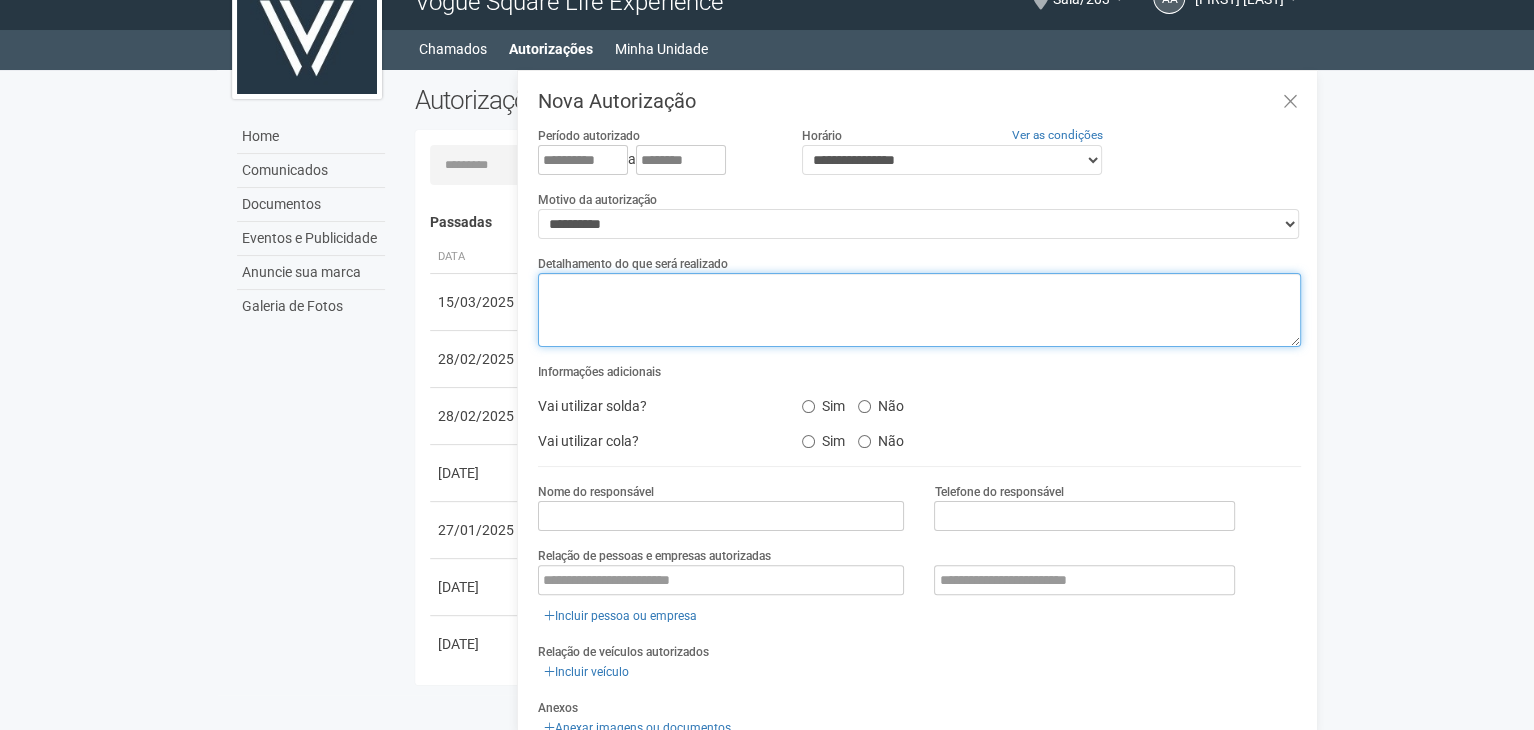 click at bounding box center [919, 310] 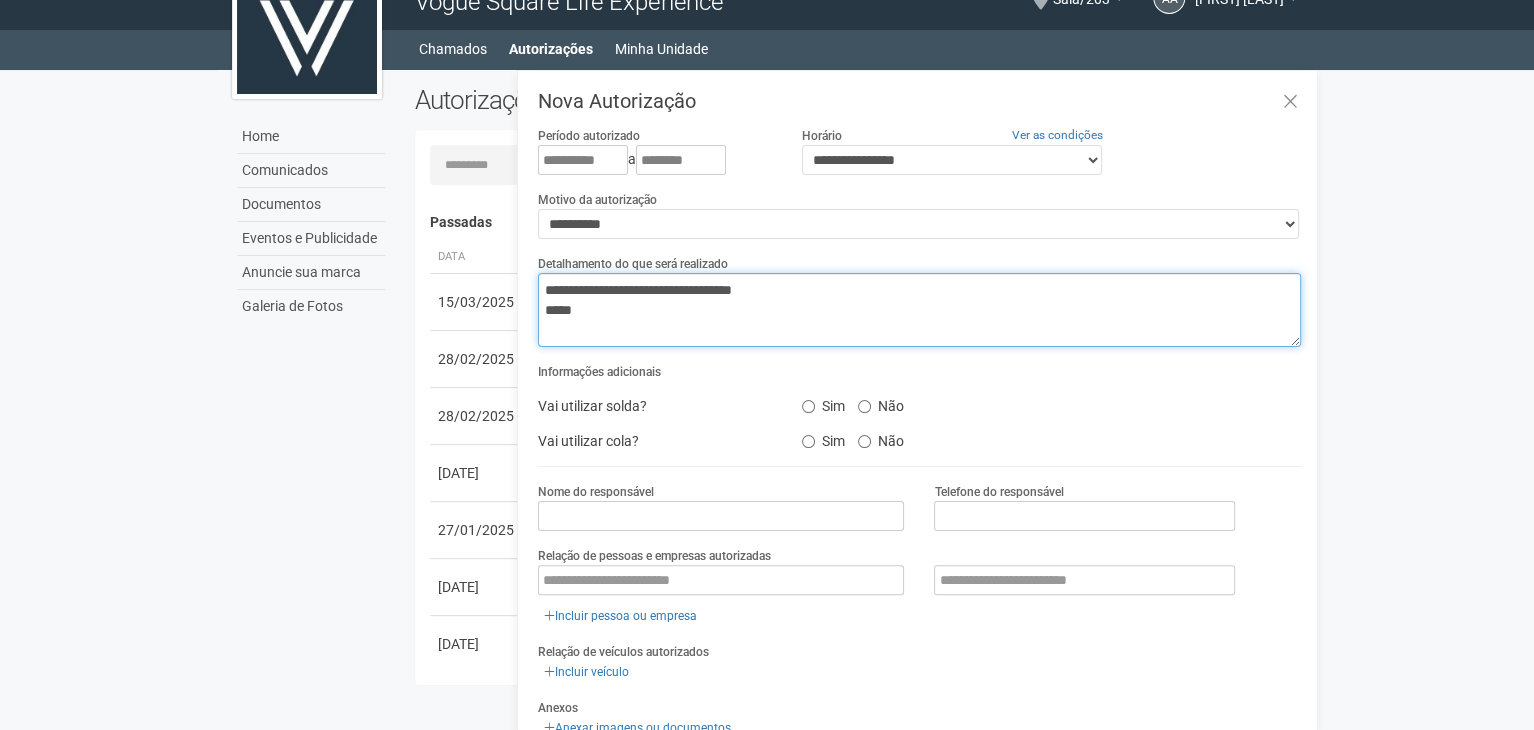 type on "**********" 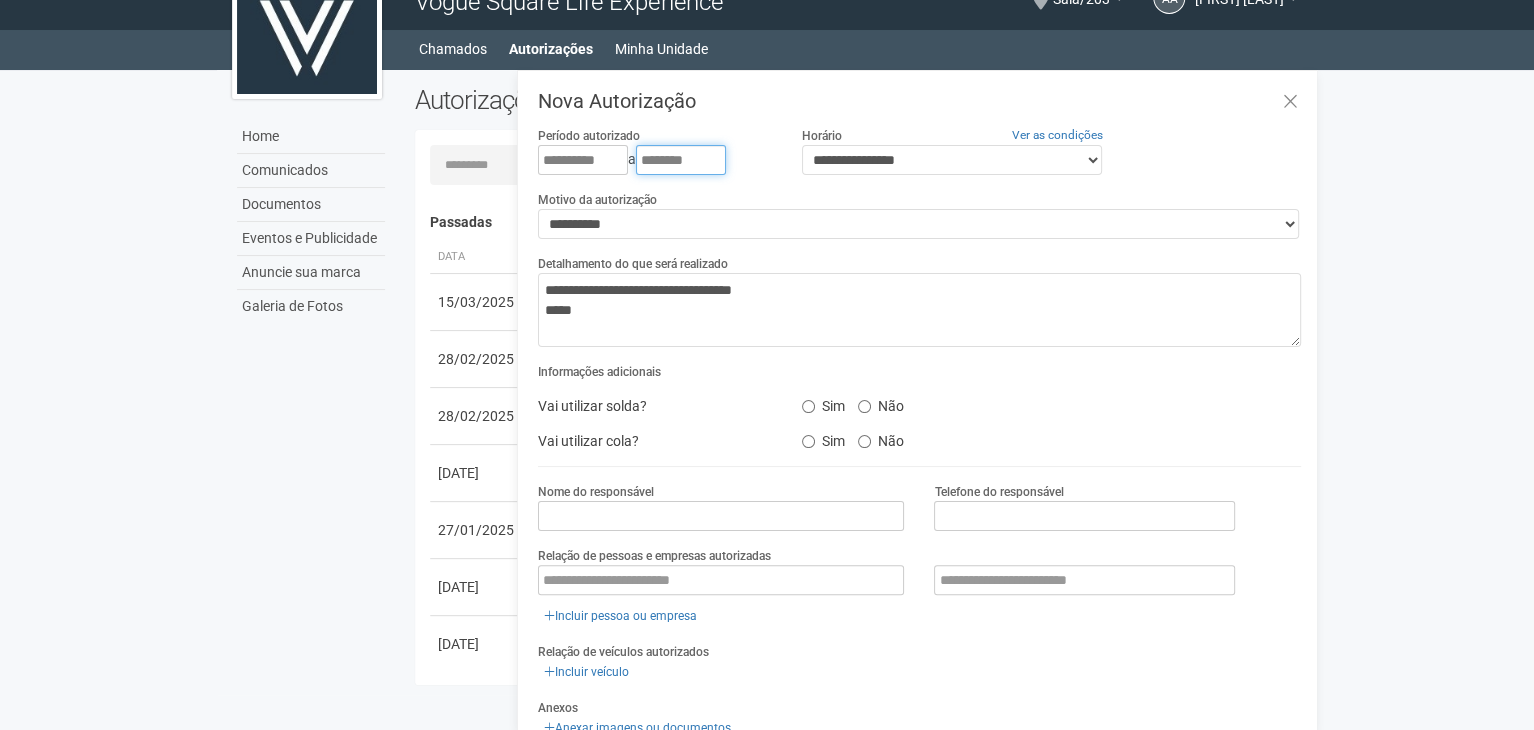 click on "********" at bounding box center [681, 160] 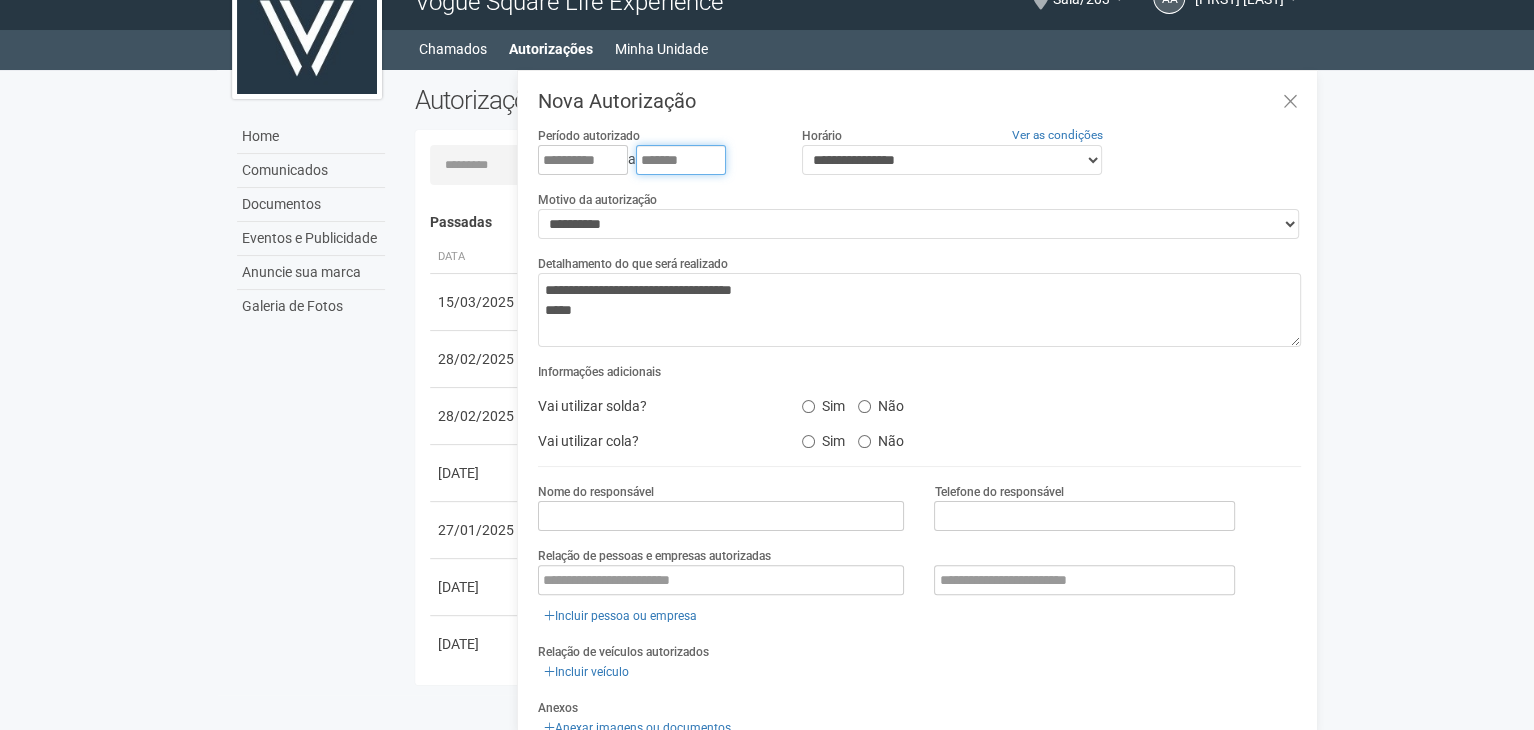 click on "*******" at bounding box center (681, 160) 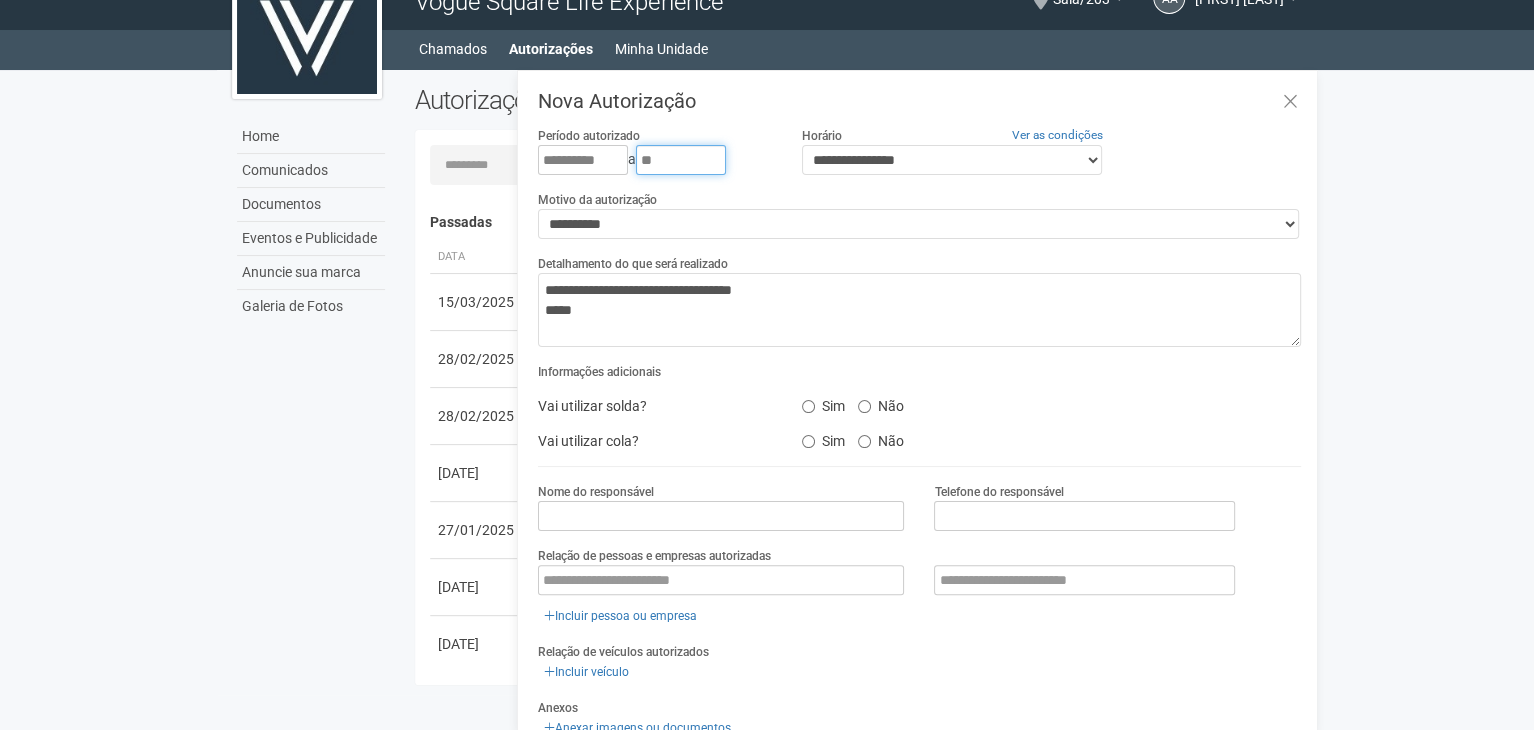 type on "*" 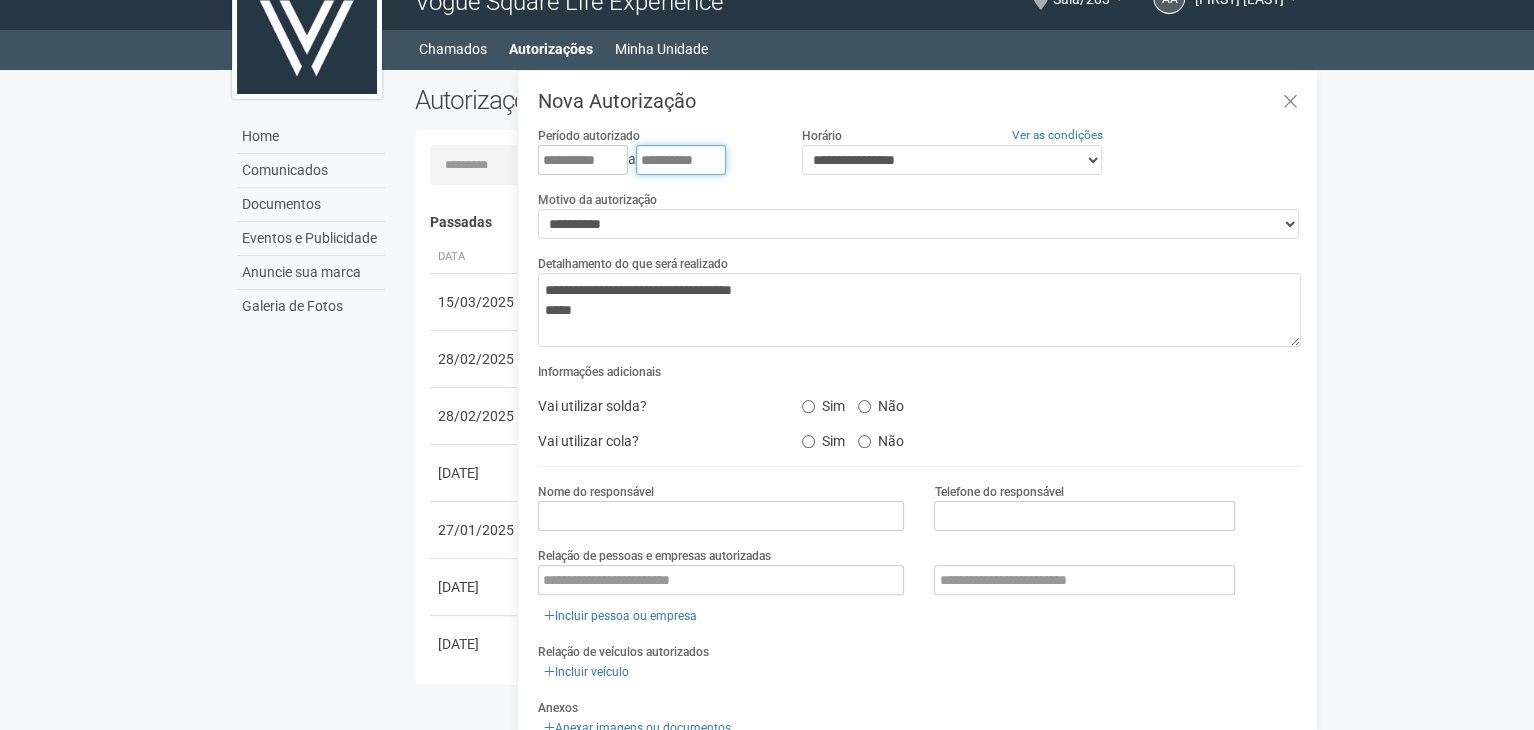 type on "**********" 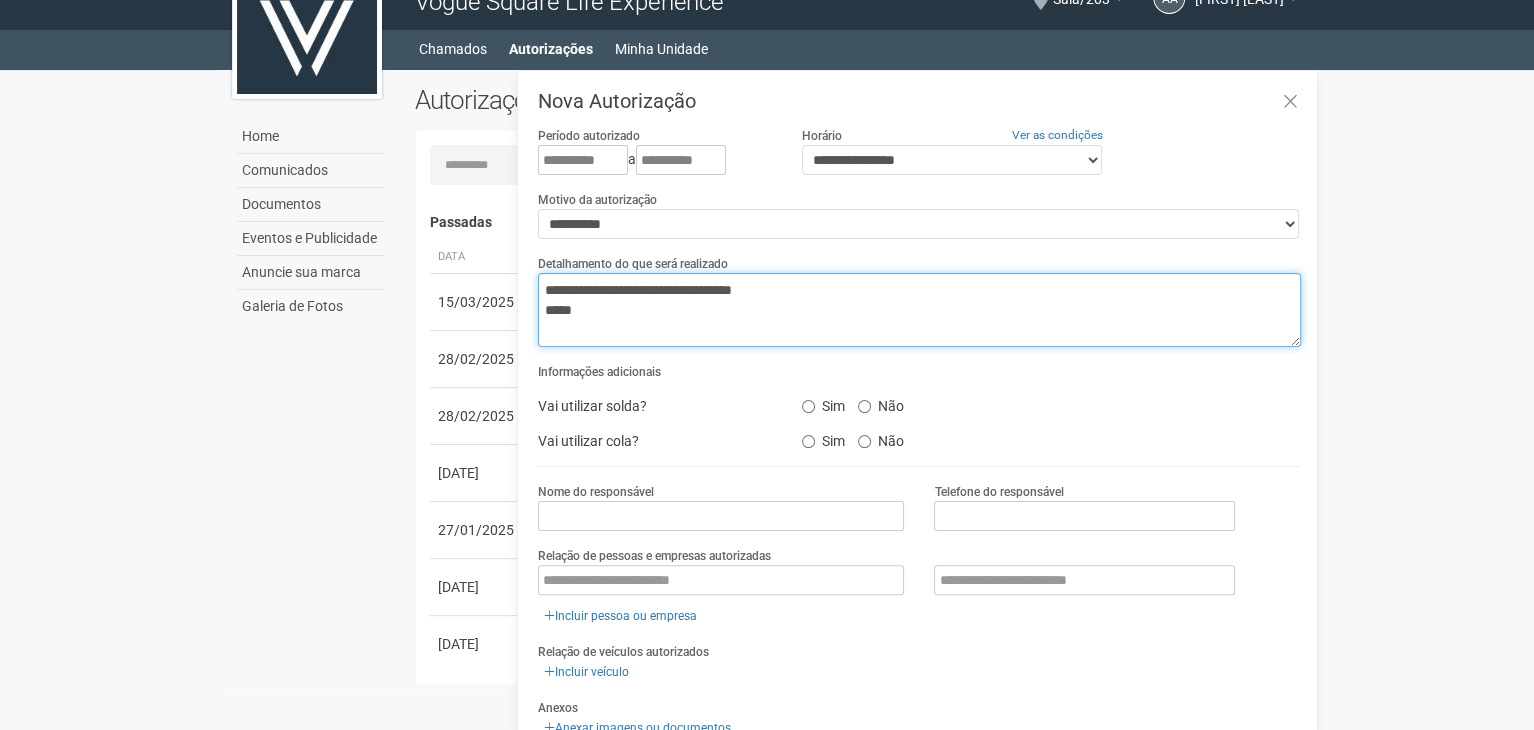 click on "**********" at bounding box center [919, 310] 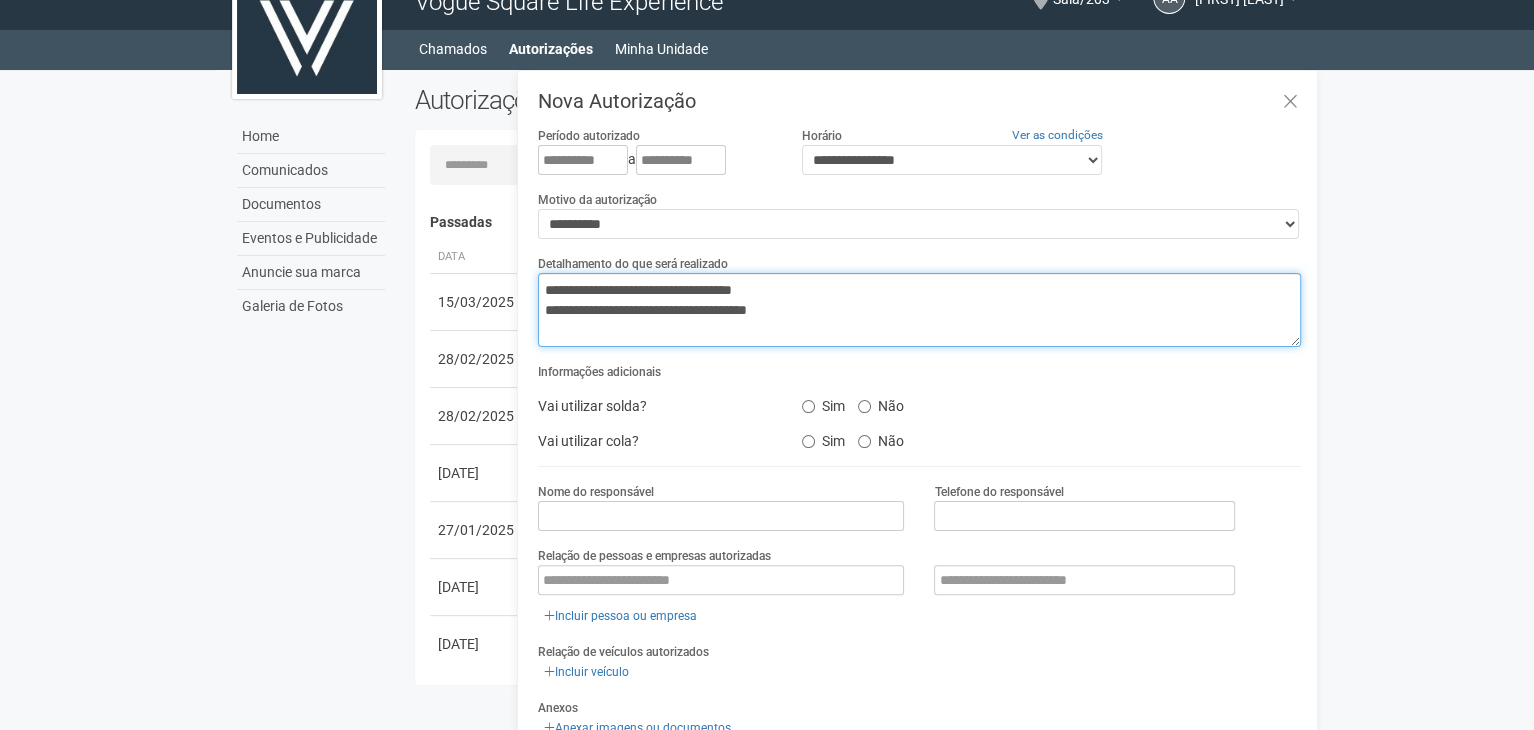 click on "**********" at bounding box center (919, 310) 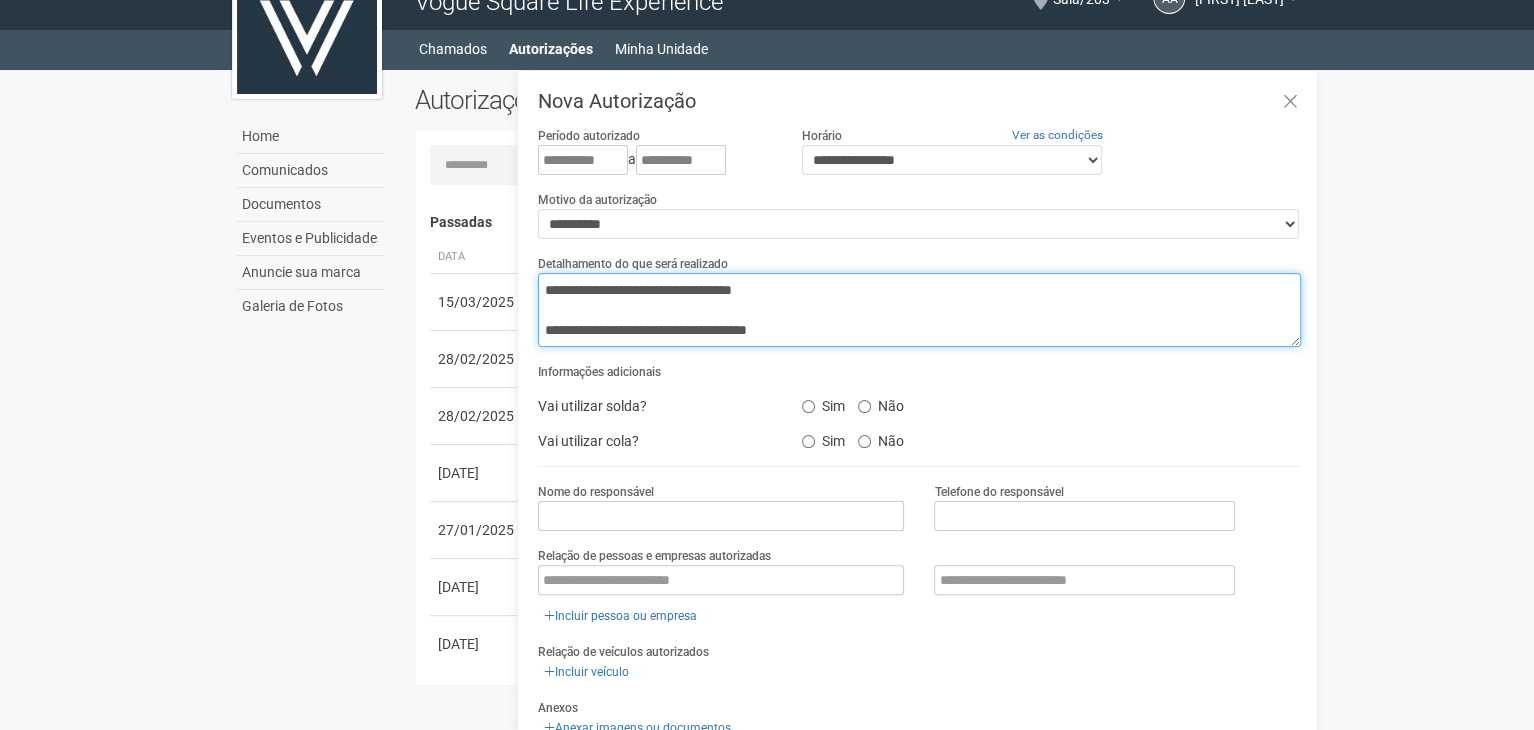 click on "**********" at bounding box center (919, 310) 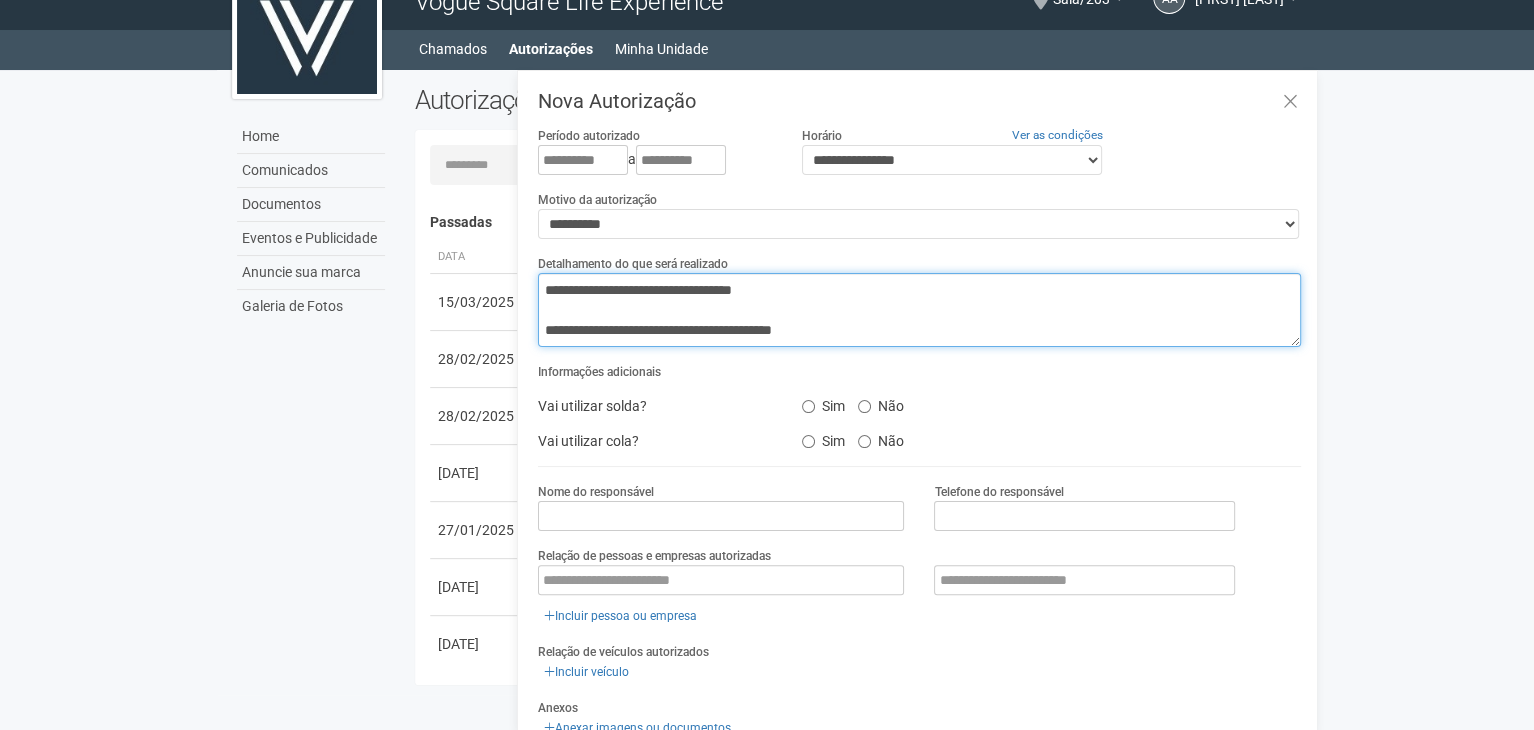type on "**********" 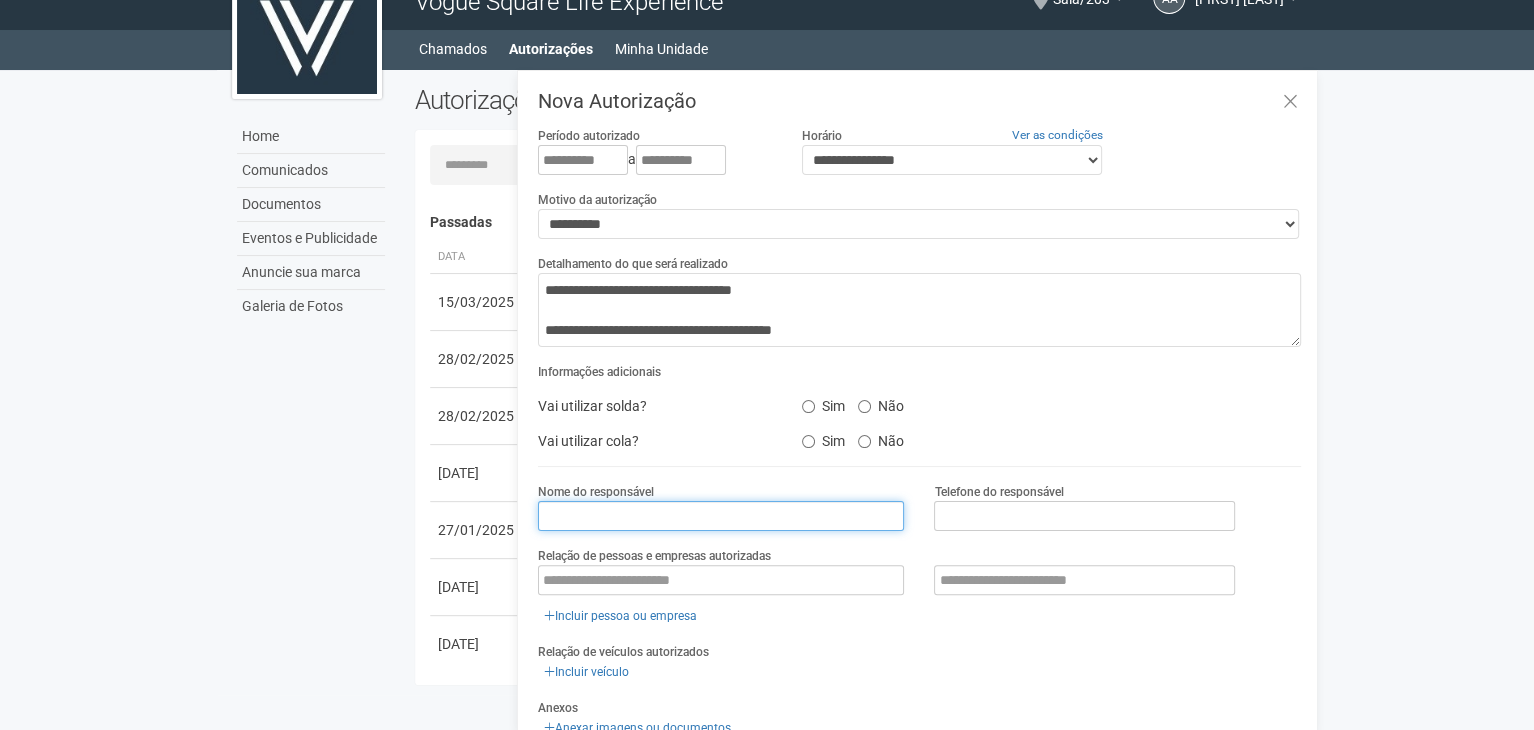 click at bounding box center (721, 516) 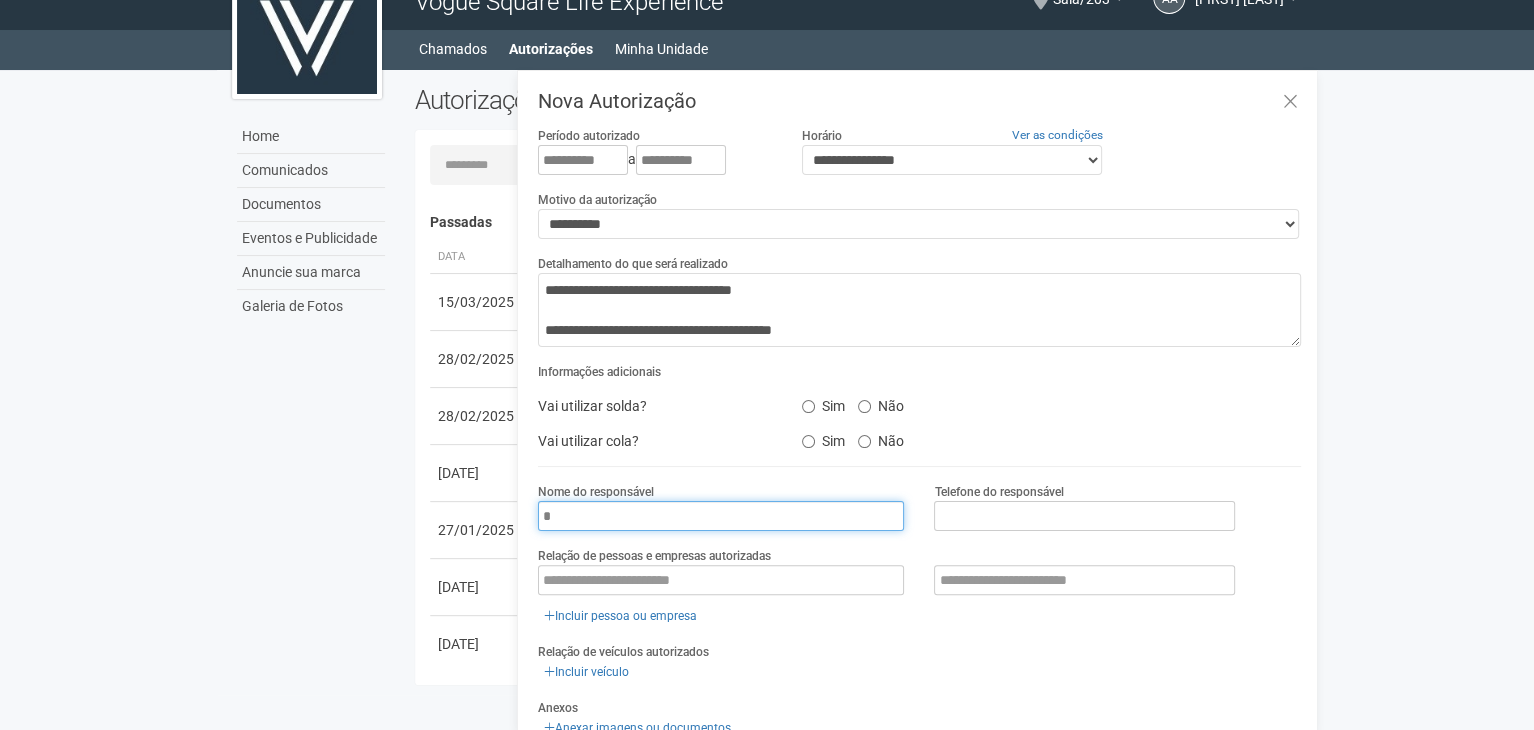 type on "**********" 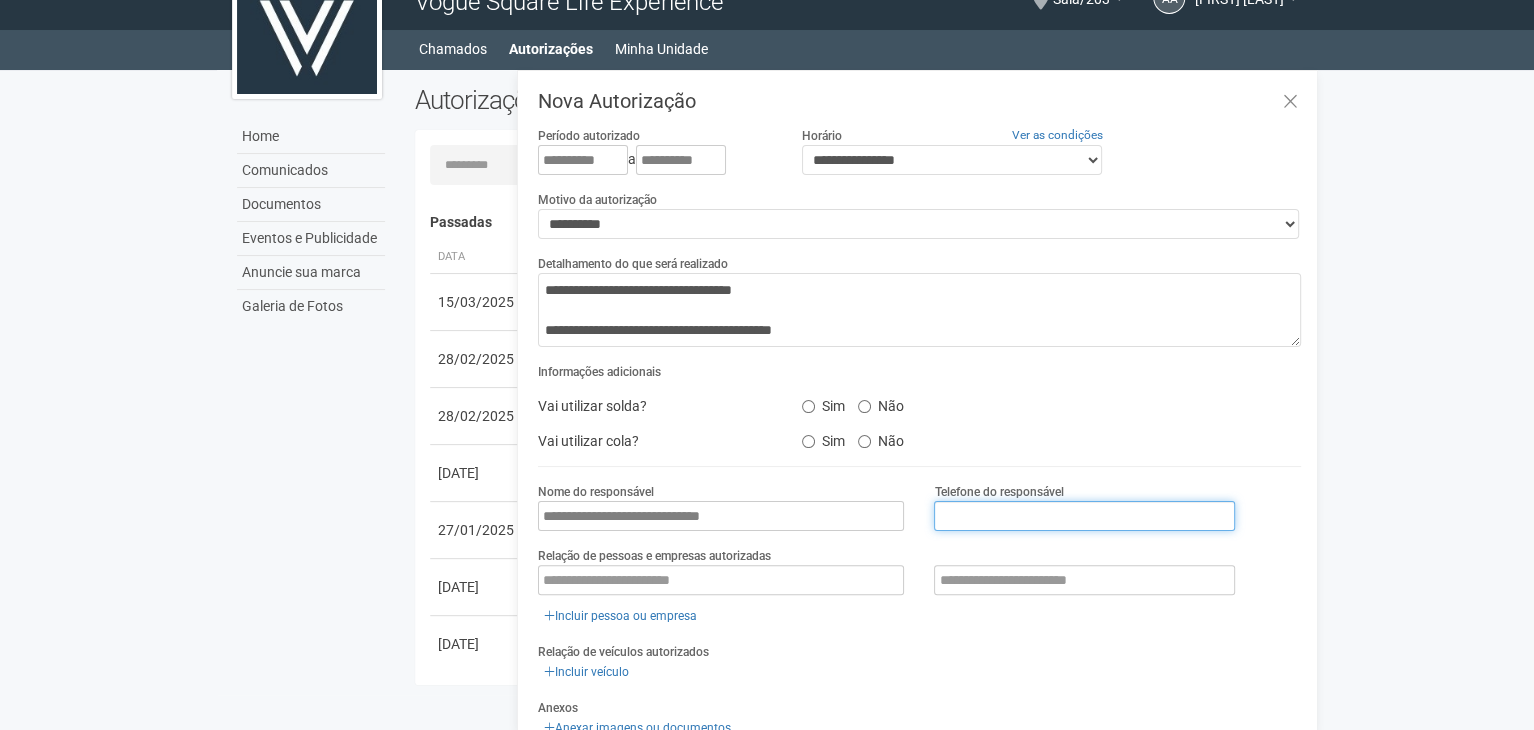 click at bounding box center (1084, 516) 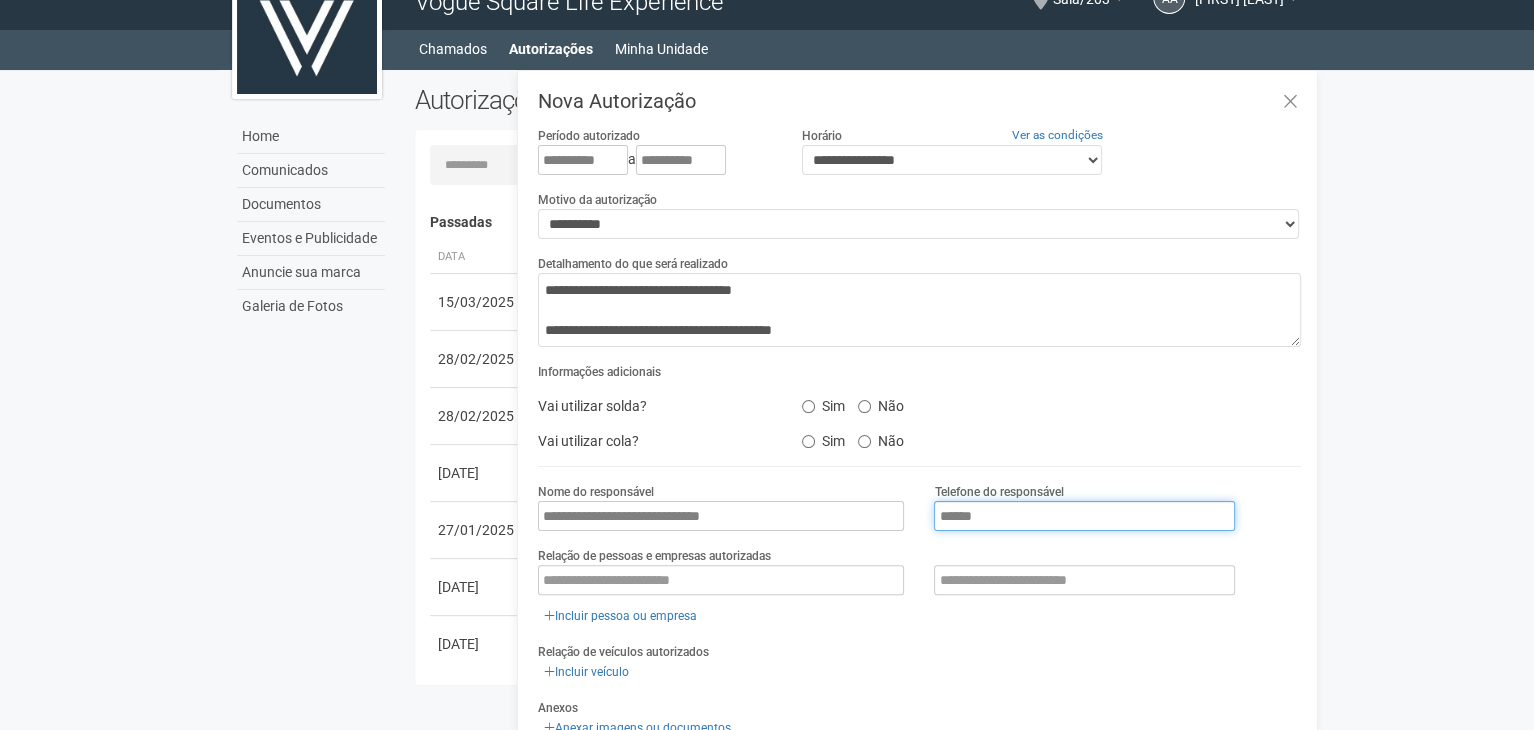 type on "**********" 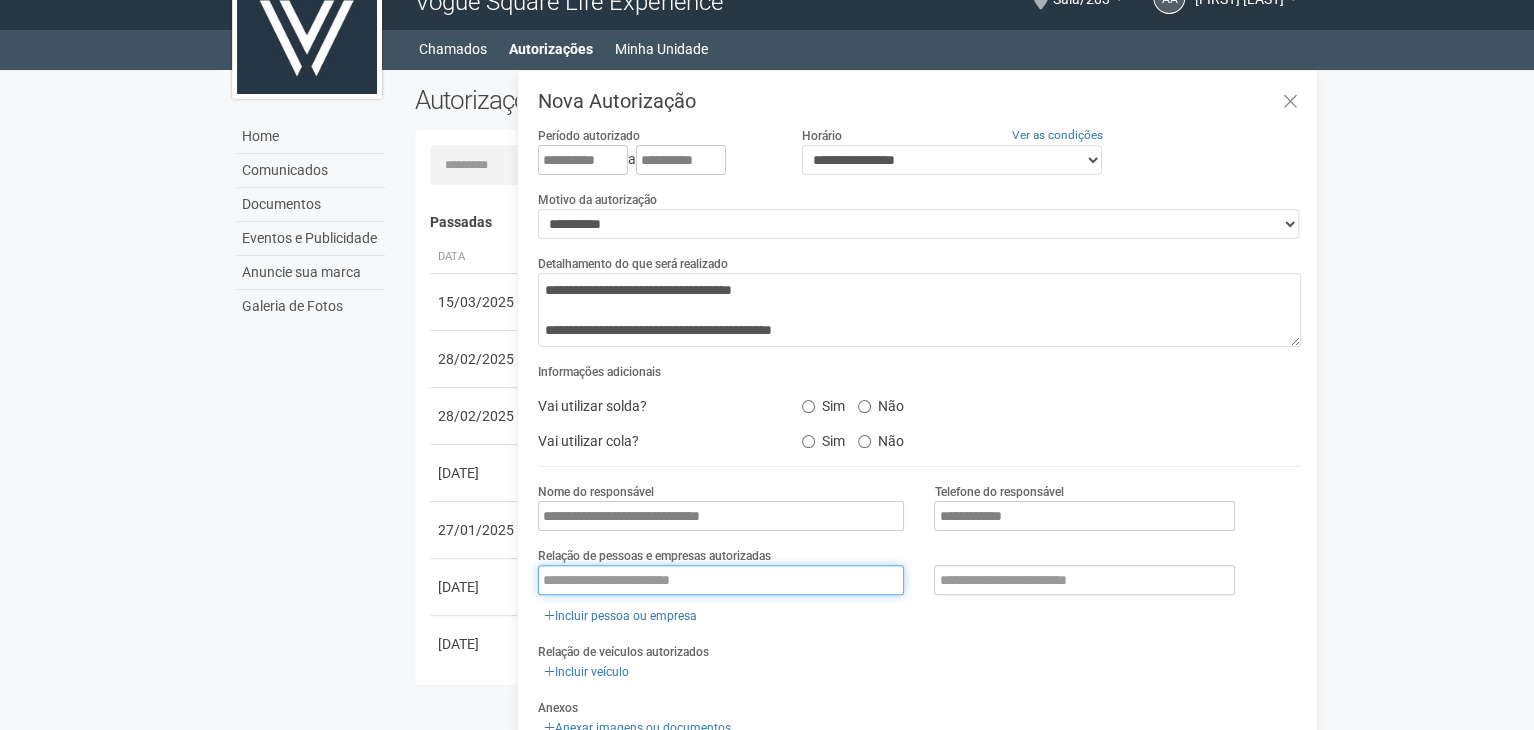 click at bounding box center [721, 580] 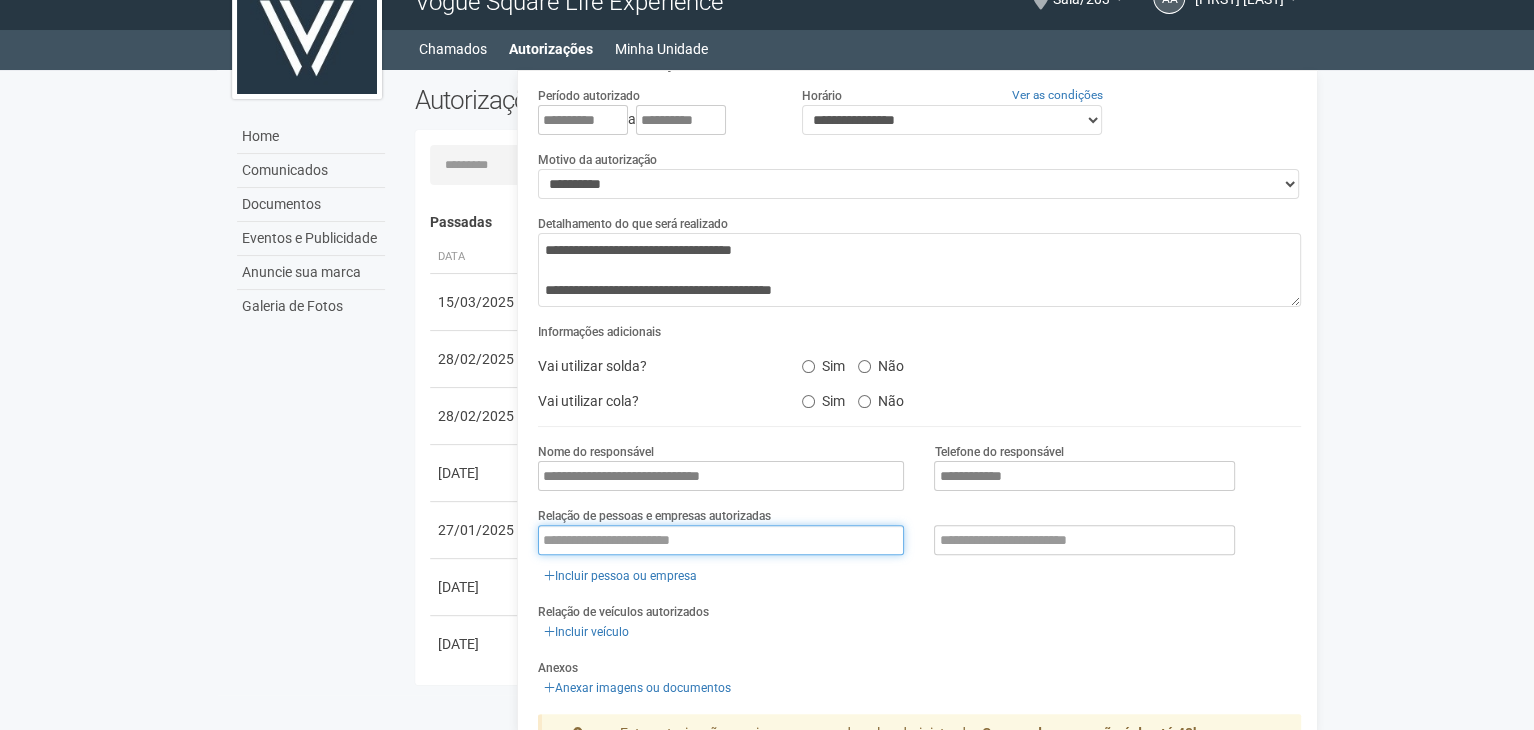 scroll, scrollTop: 42, scrollLeft: 0, axis: vertical 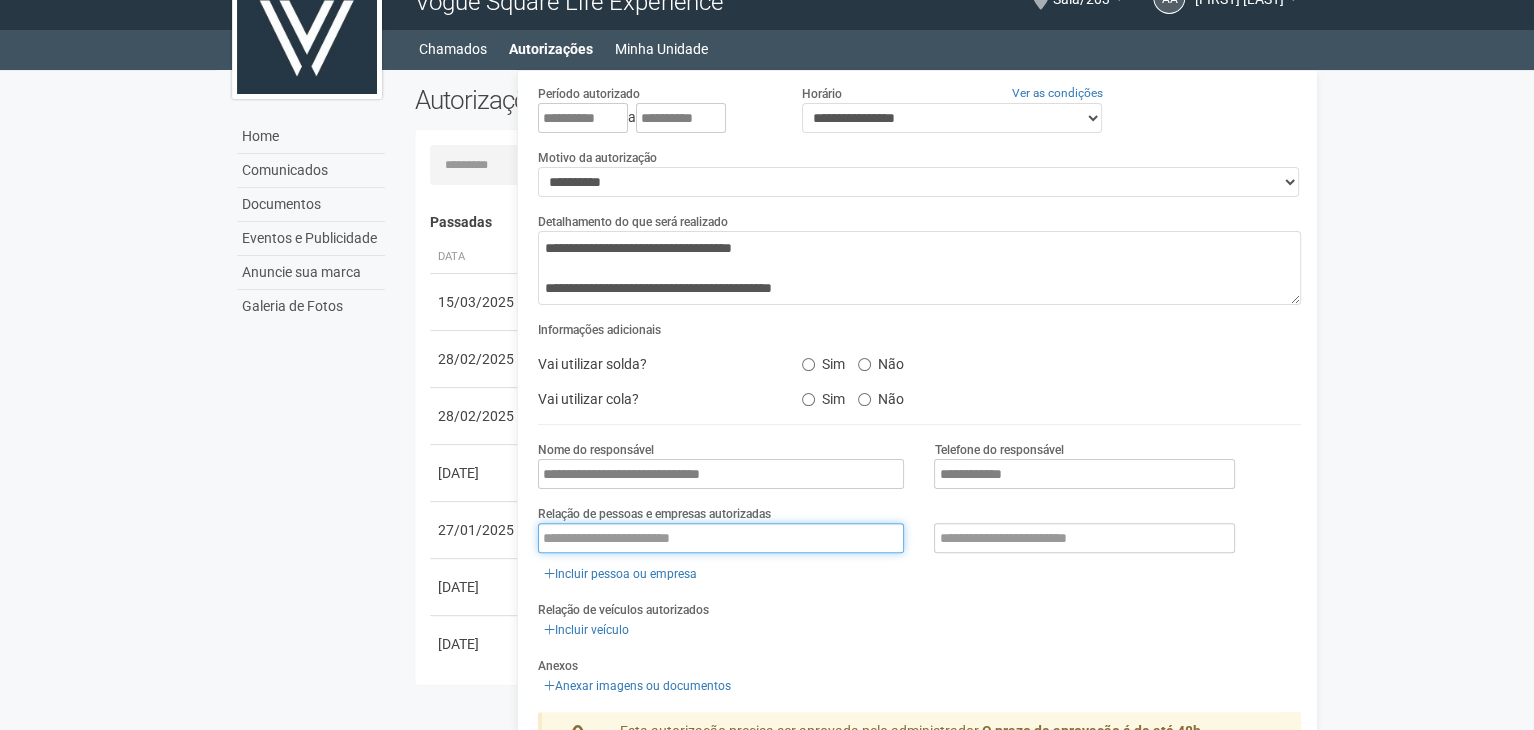 click at bounding box center [721, 538] 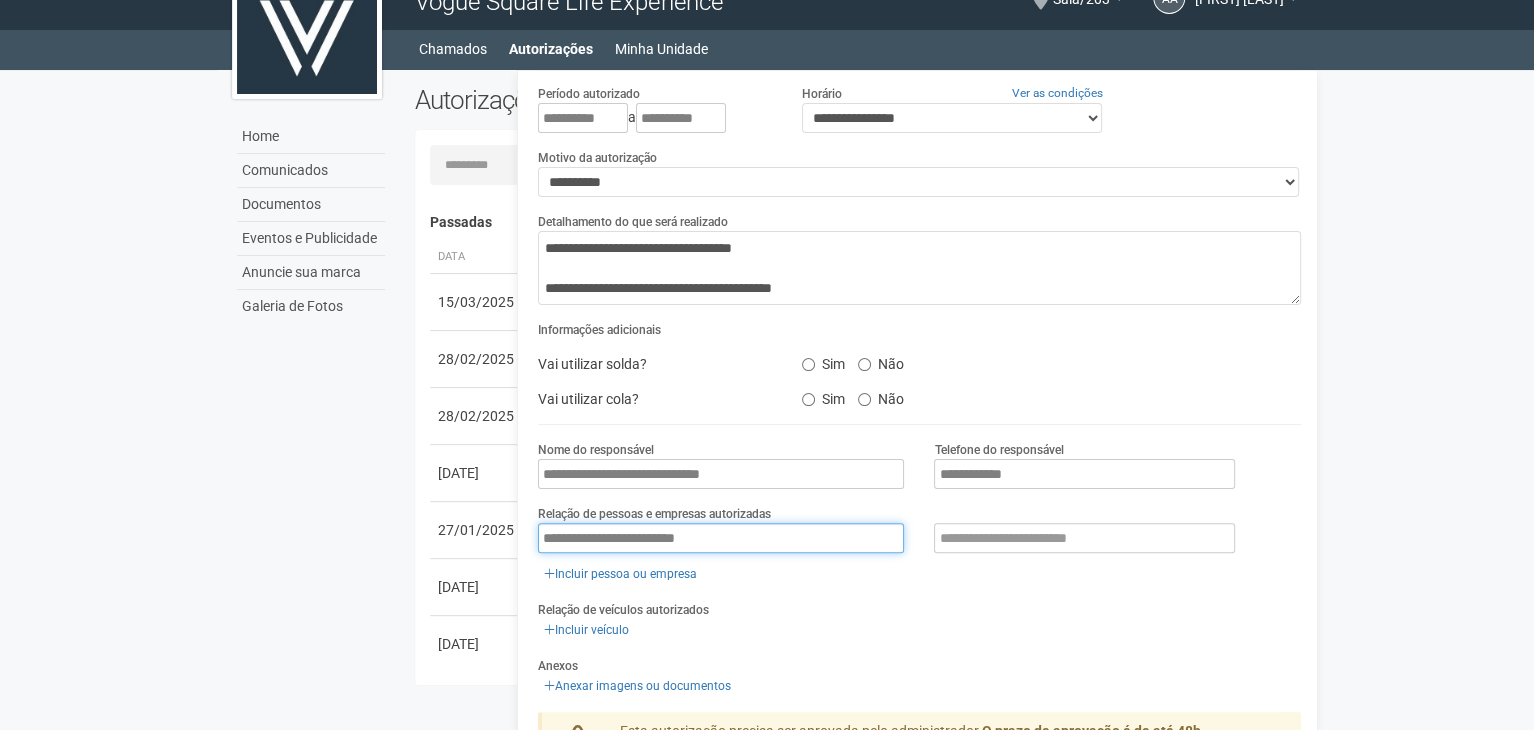 type on "**********" 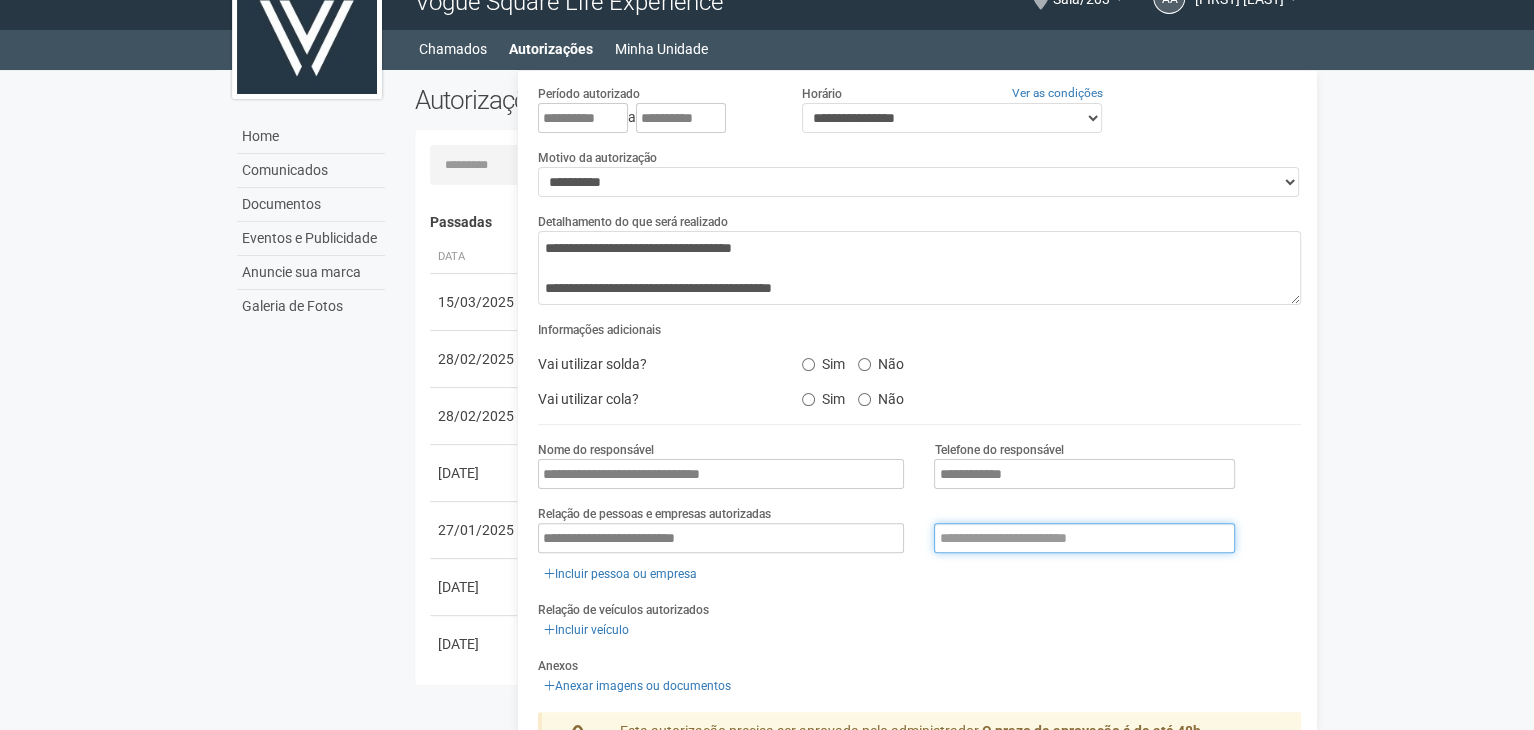 click at bounding box center (1084, 538) 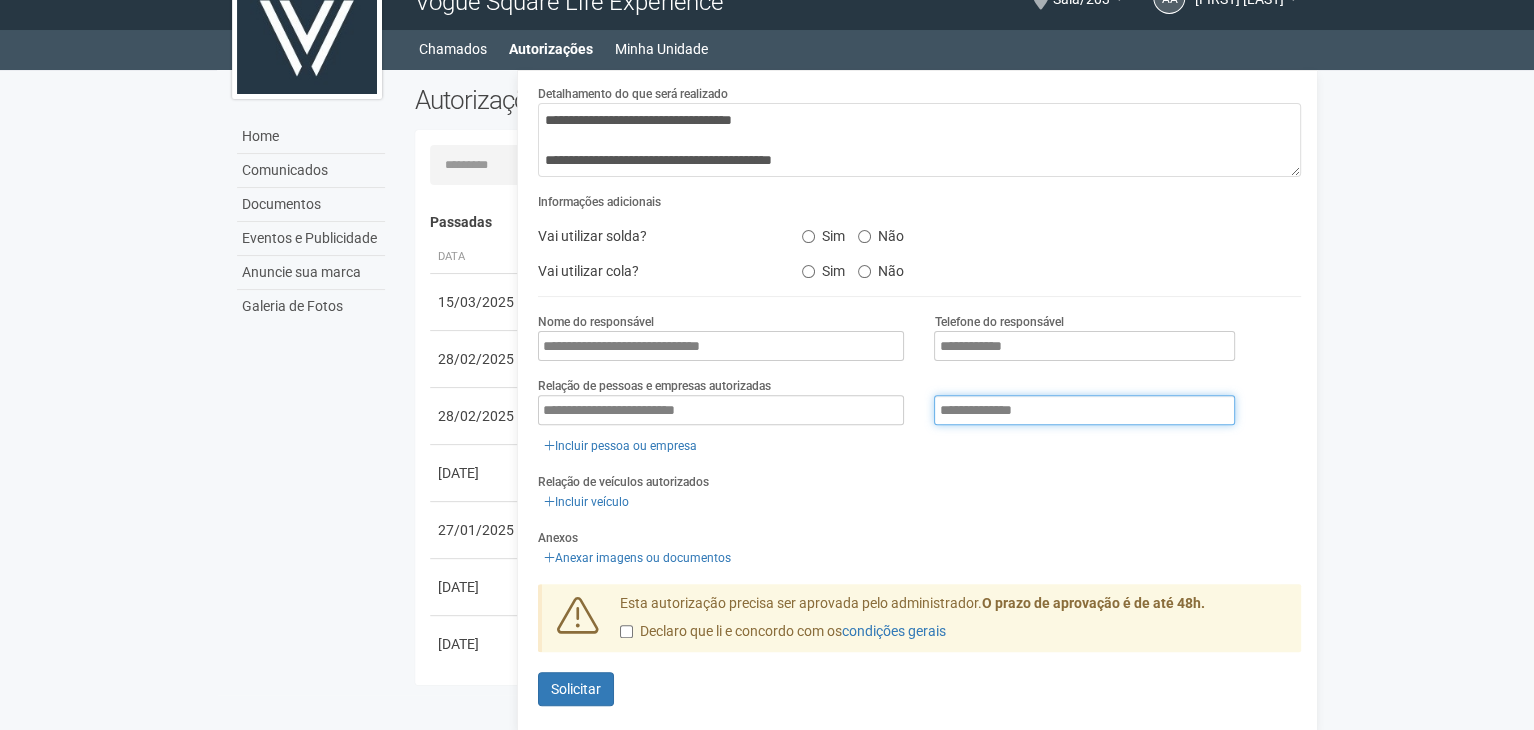 scroll, scrollTop: 176, scrollLeft: 0, axis: vertical 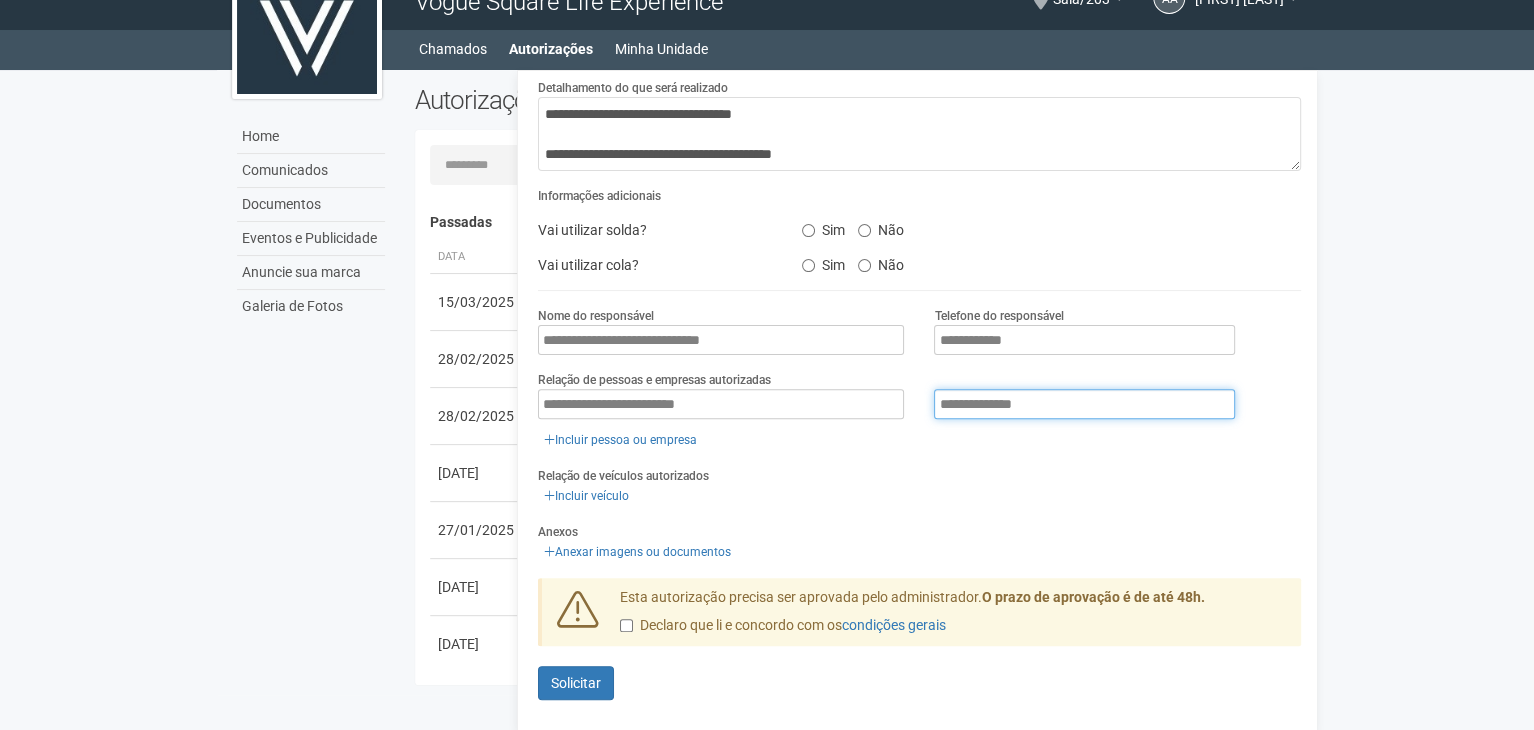type on "**********" 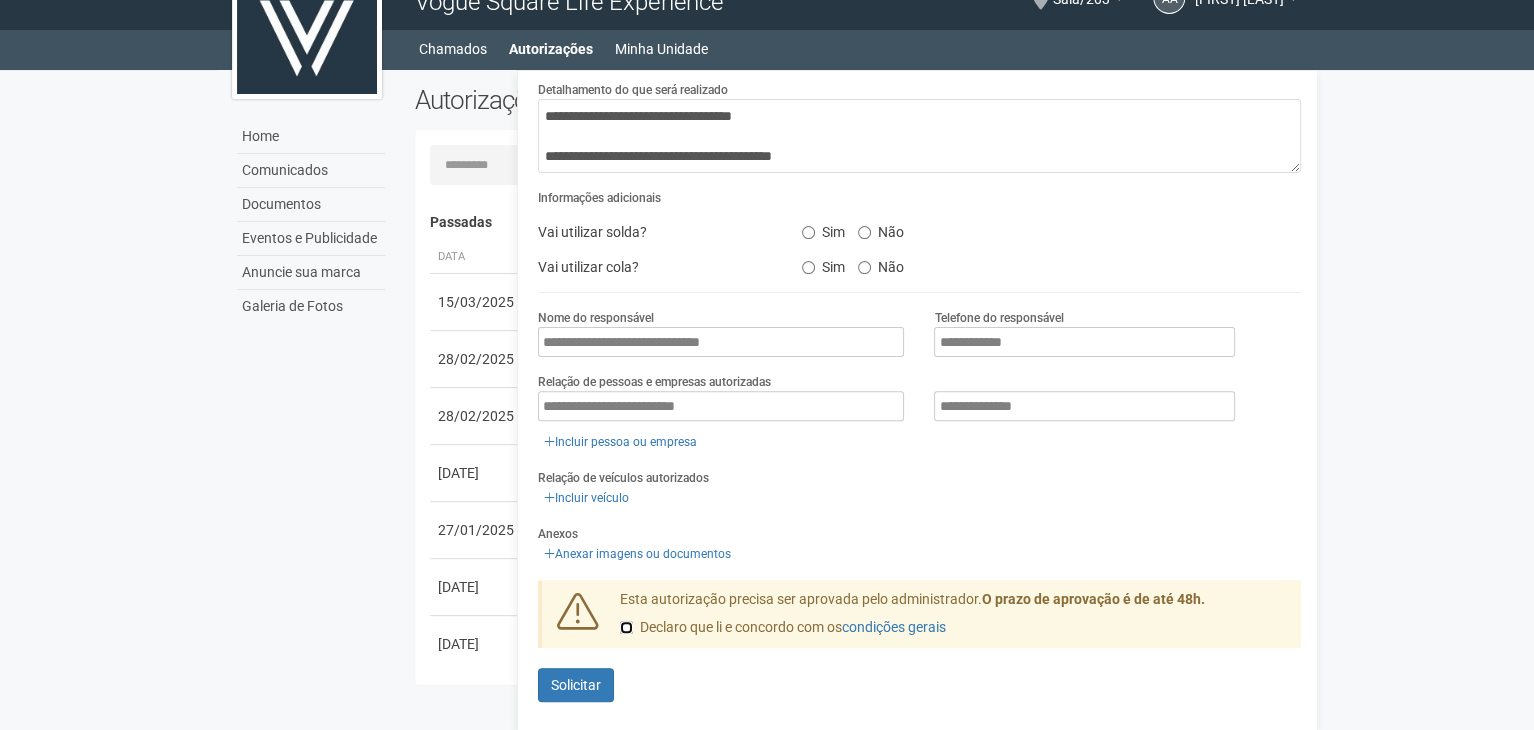 scroll, scrollTop: 176, scrollLeft: 0, axis: vertical 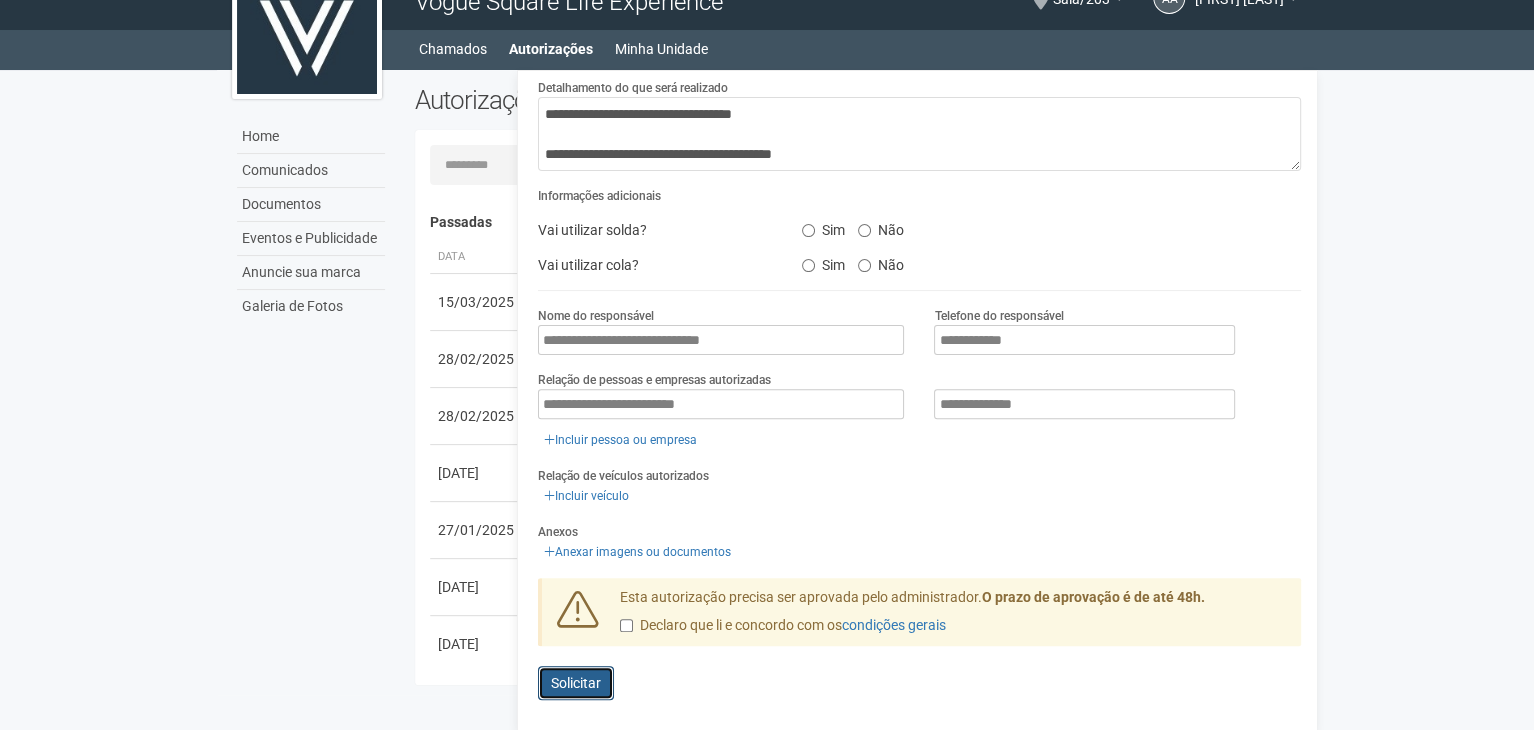 click on "Solicitar" at bounding box center (576, 683) 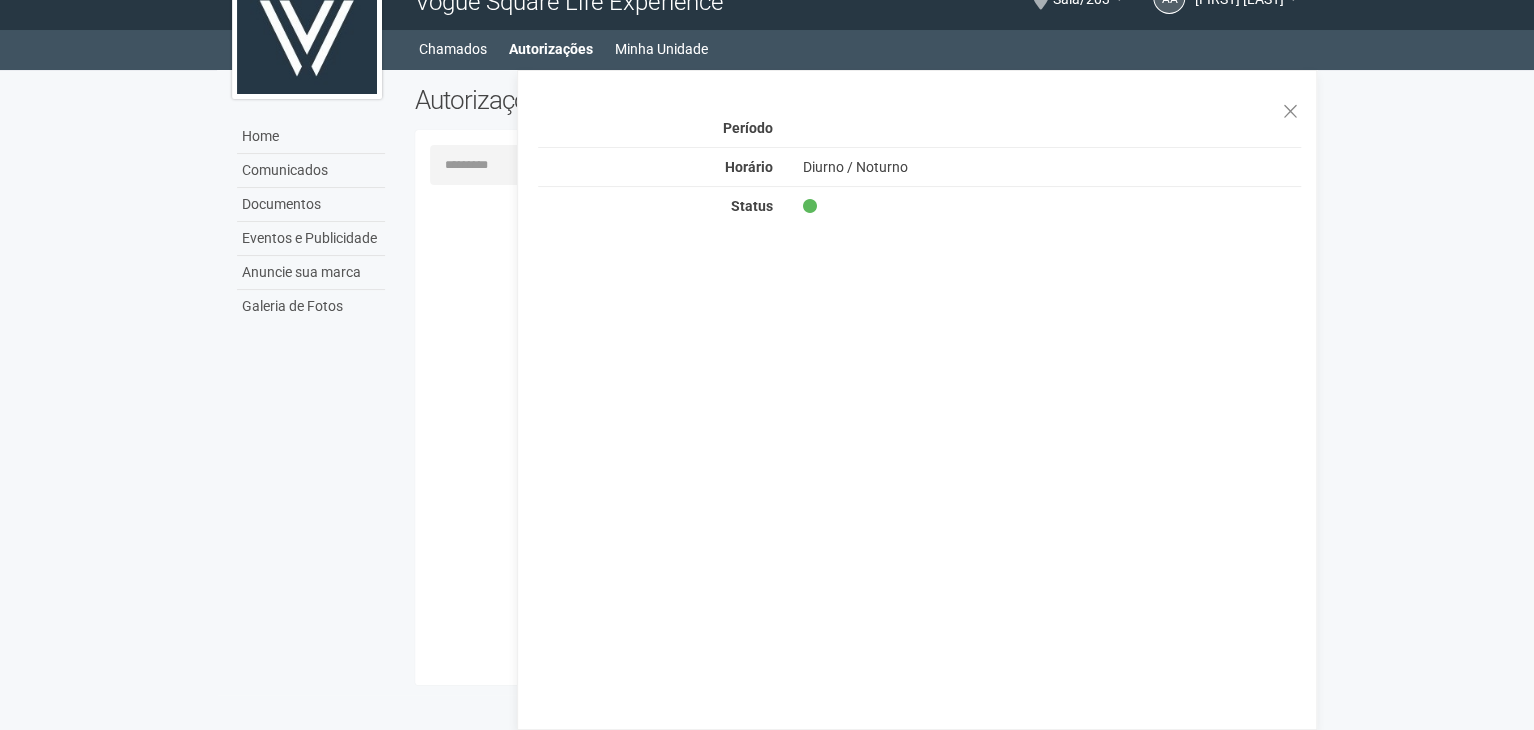 scroll, scrollTop: 0, scrollLeft: 0, axis: both 